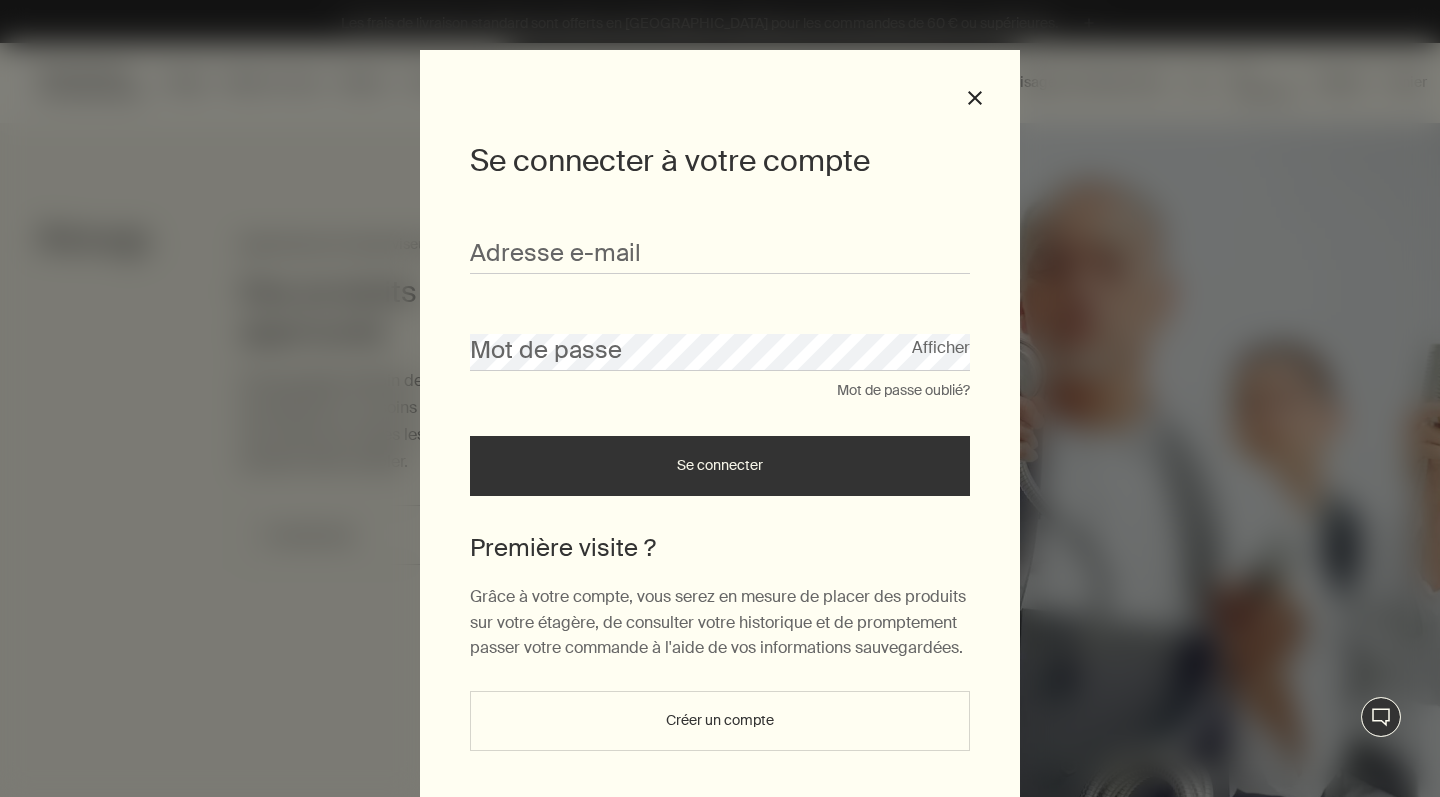 scroll, scrollTop: 0, scrollLeft: 0, axis: both 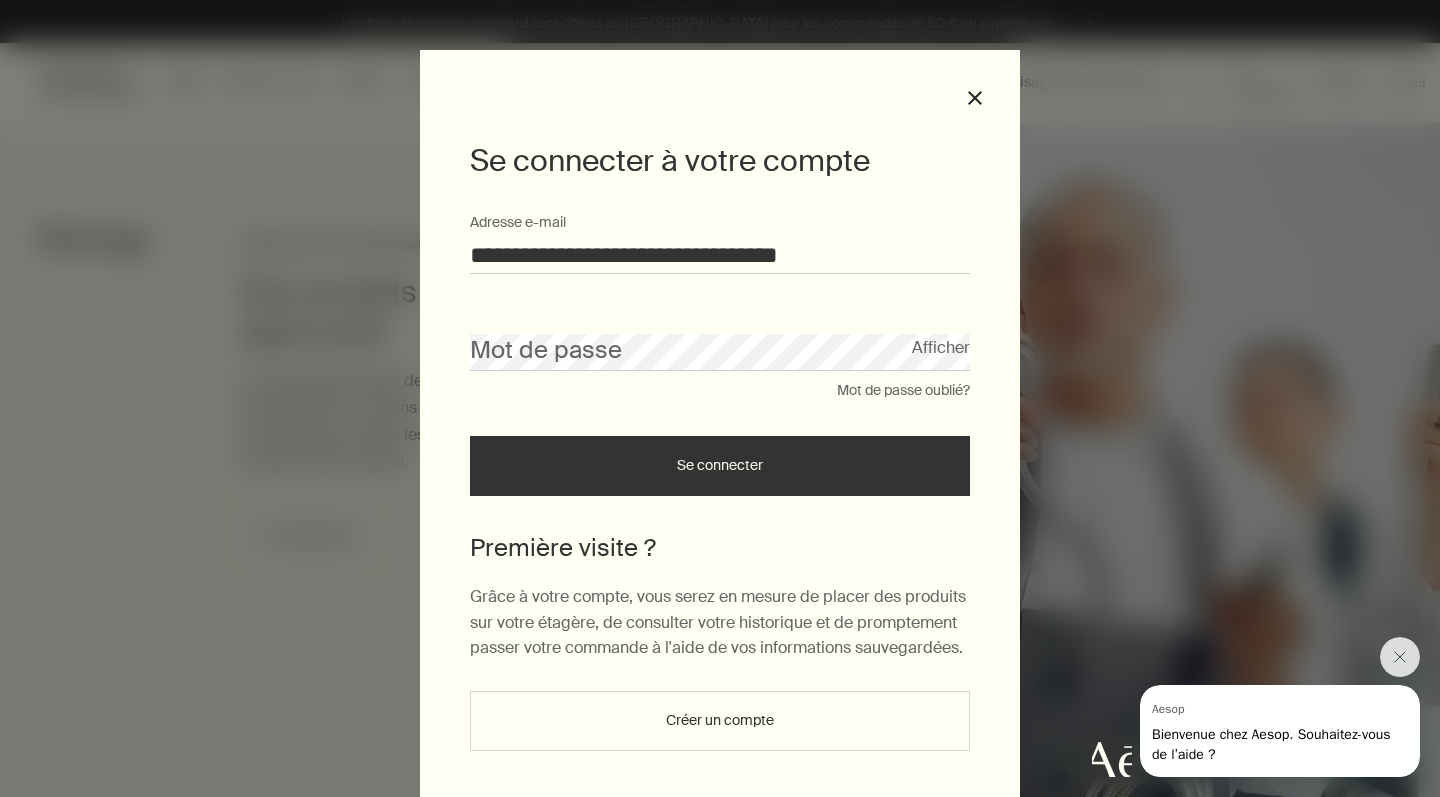 type on "**********" 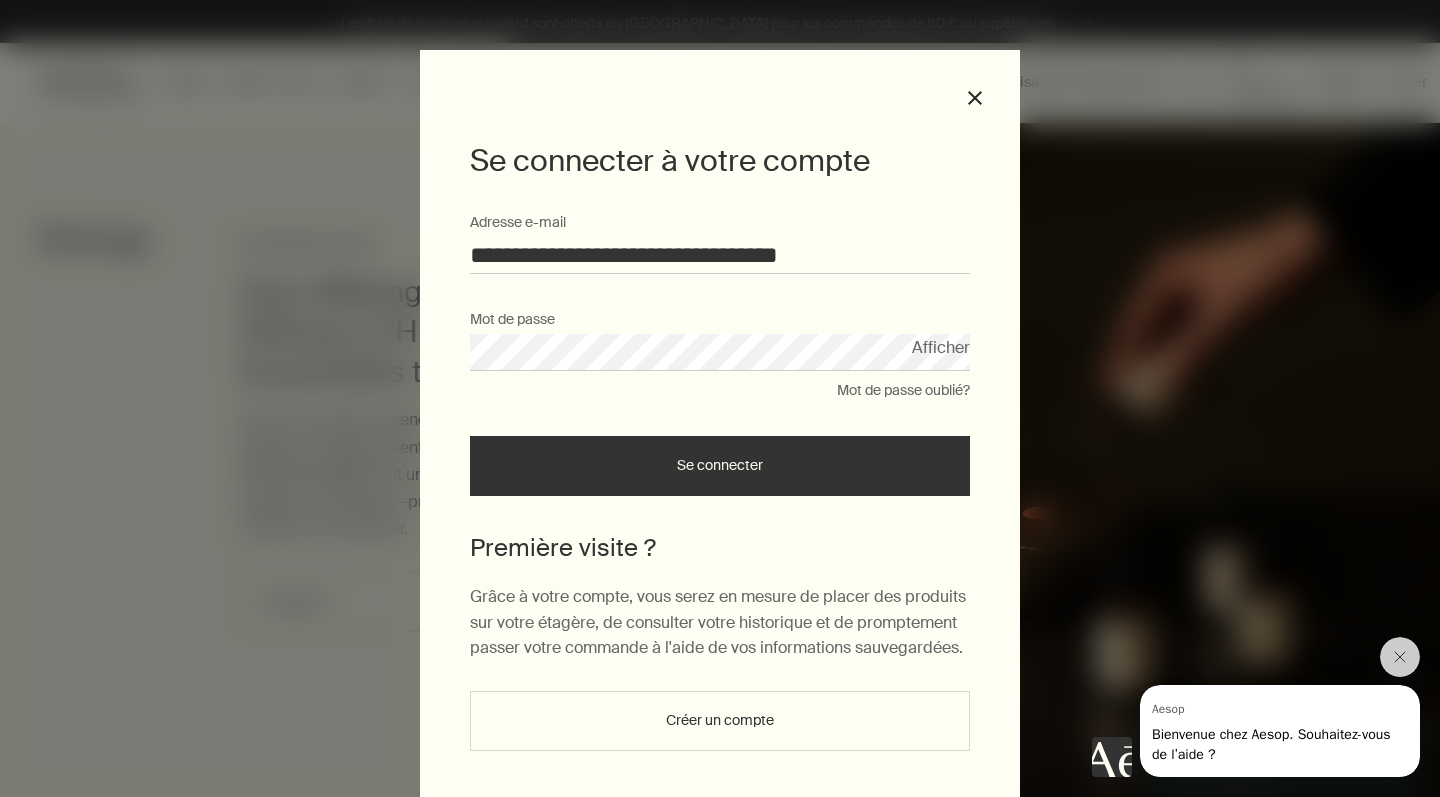 click on "Se connecter" at bounding box center [720, 466] 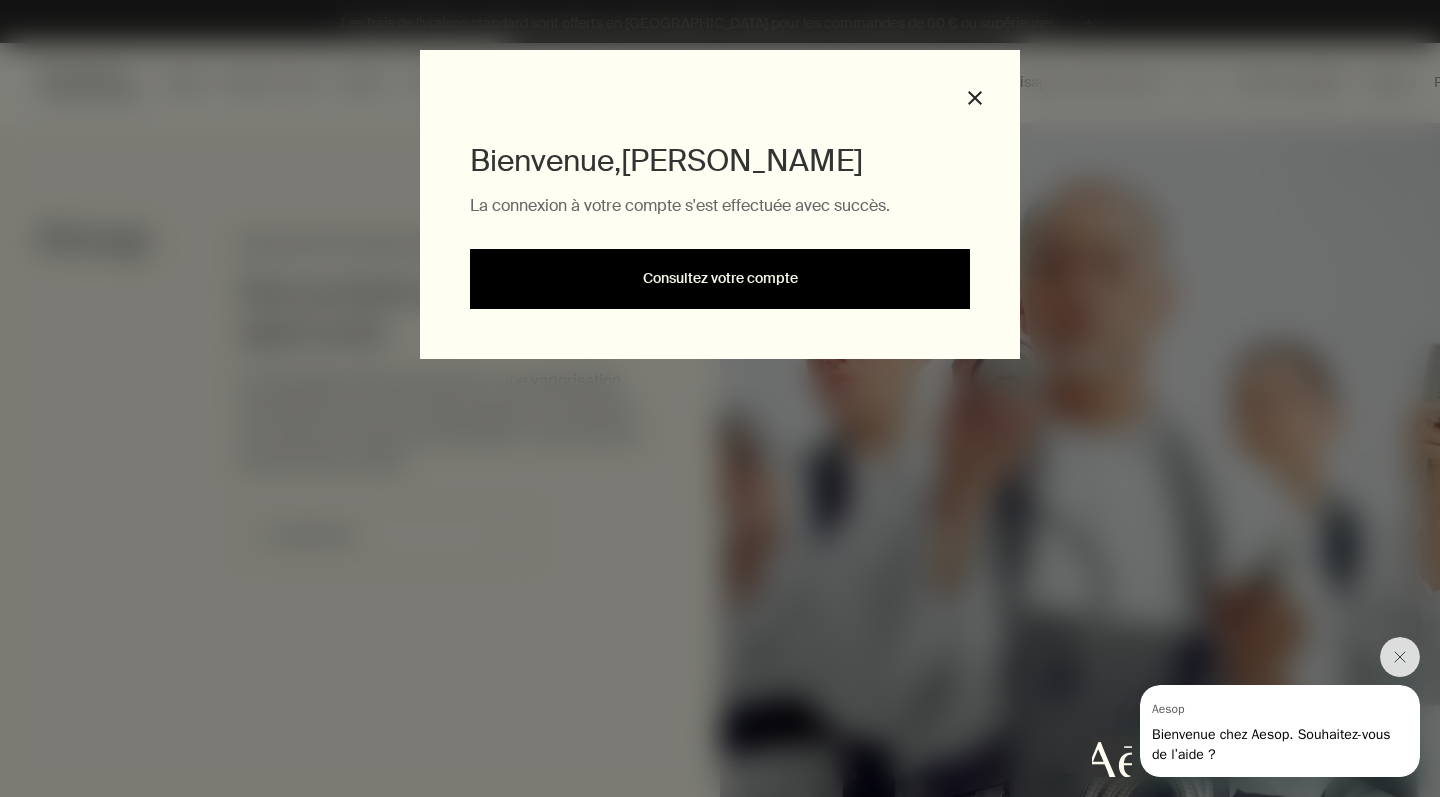 click on "Consultez votre compte" at bounding box center [720, 279] 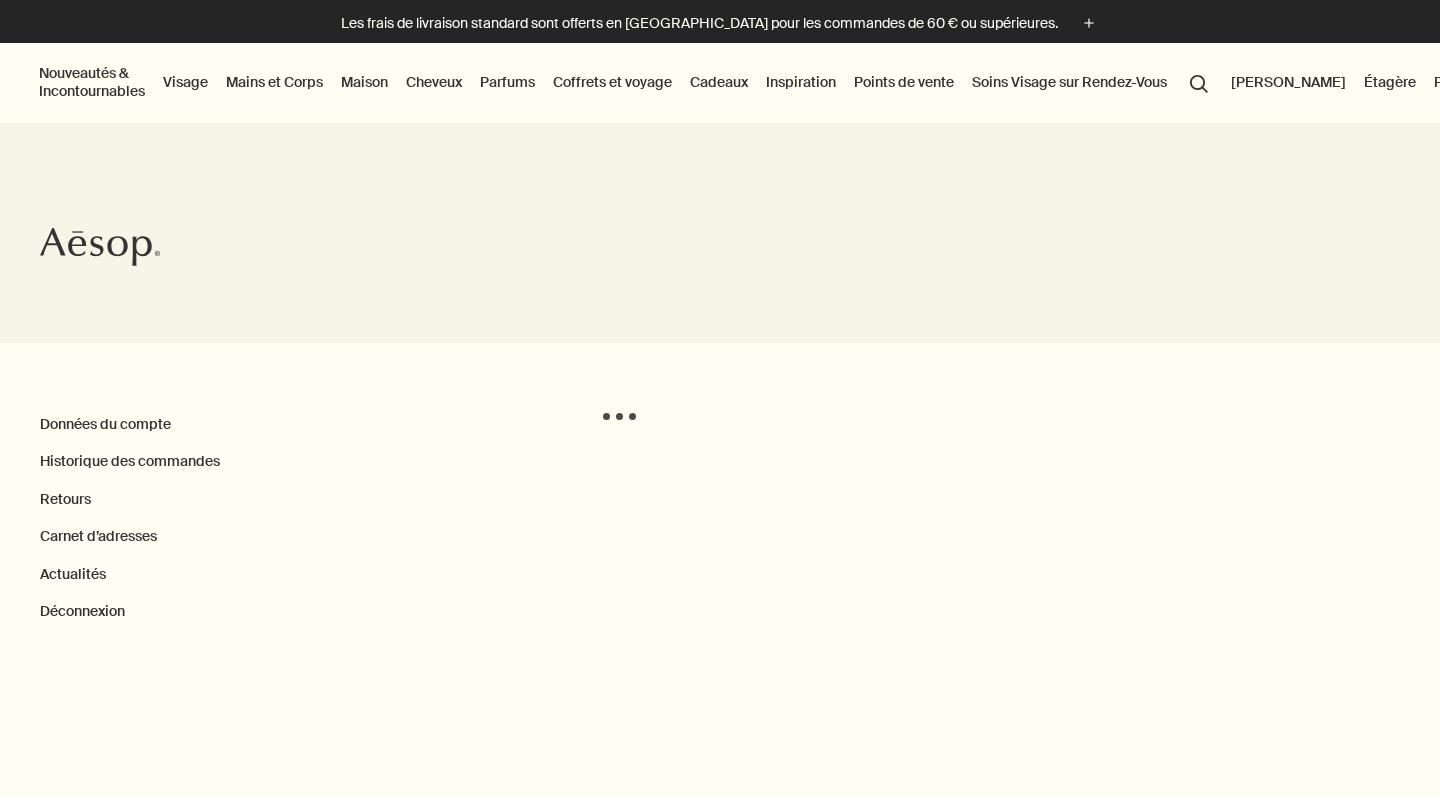 scroll, scrollTop: 0, scrollLeft: 0, axis: both 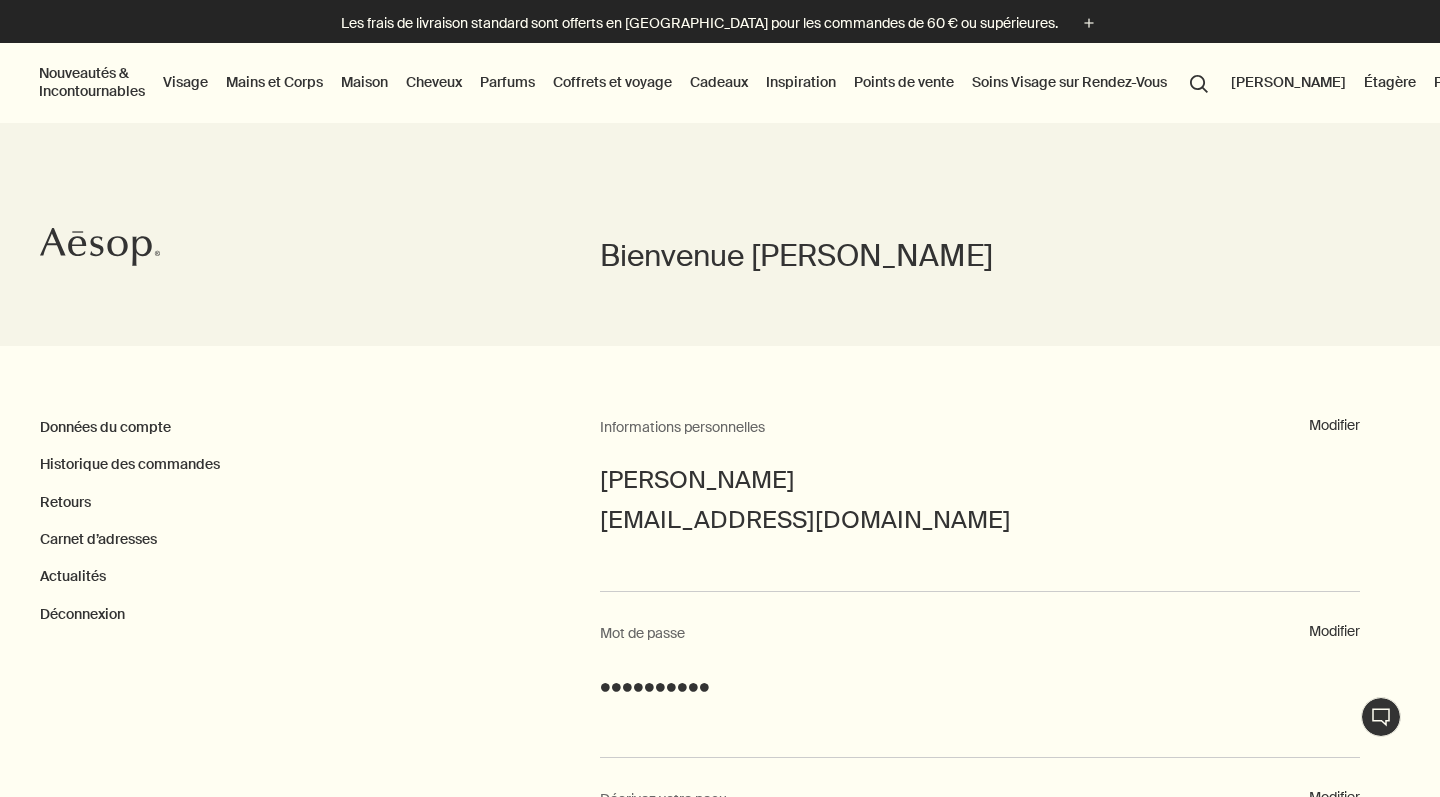 click on "Panier 4" at bounding box center [1464, 82] 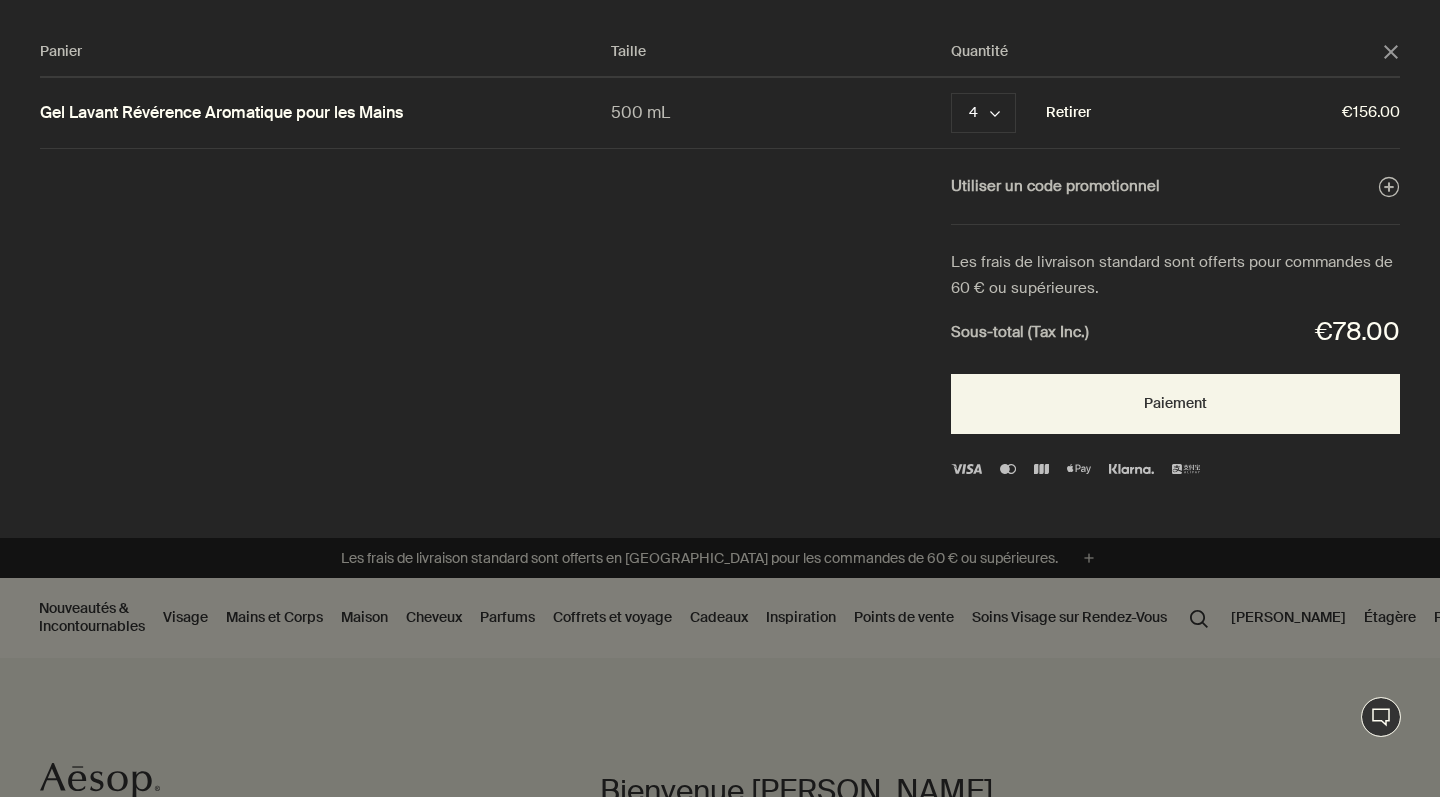 click on "Retirer" at bounding box center (1068, 113) 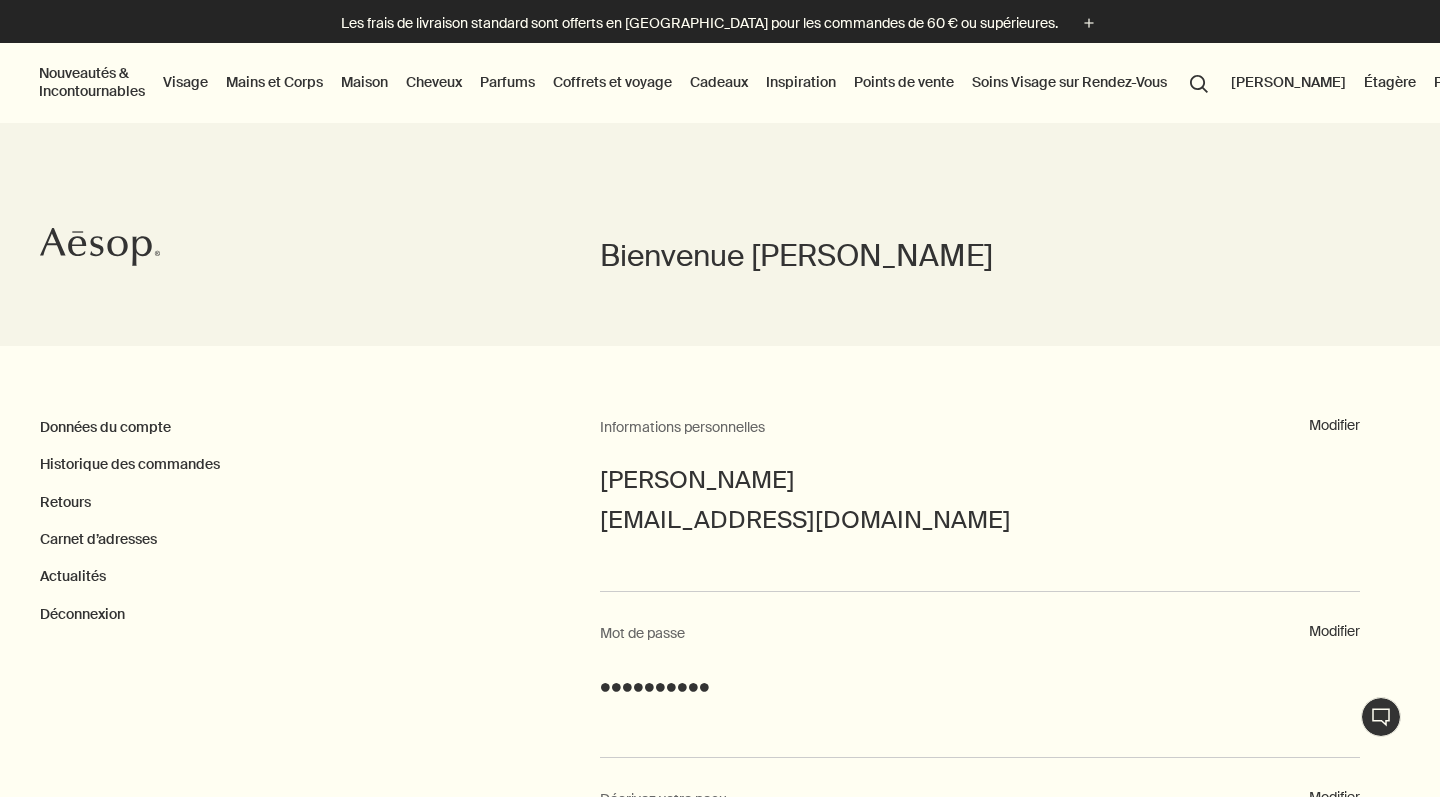 click on "Mains et Corps" at bounding box center (274, 82) 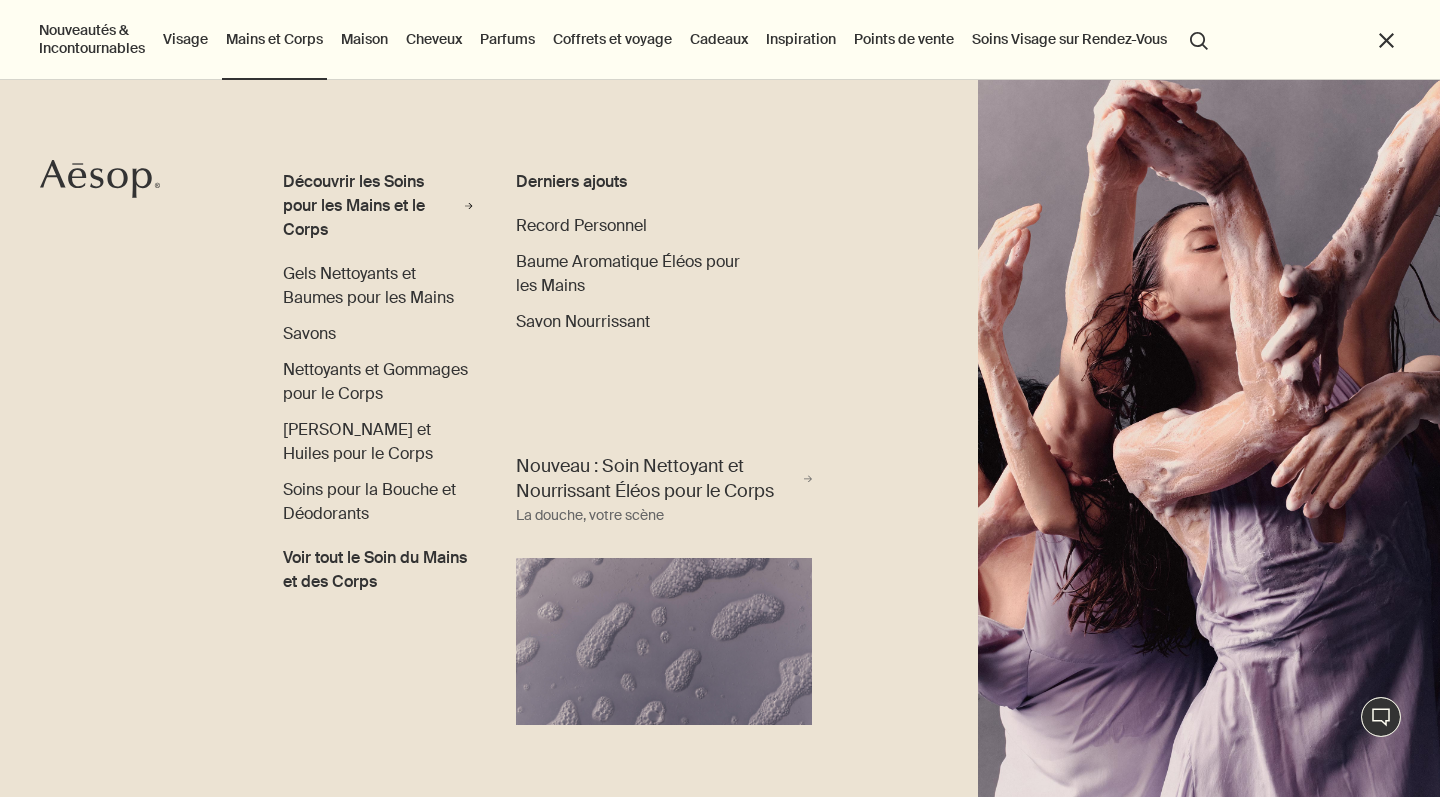 click on "Découvrir les Soins pour les Mains et le Corps   rightArrow Gels Nettoyants et Baumes pour les Mains Savons Nettoyants et Gommages pour le Corps Baumes et Huiles pour le Corps Soins pour la Bouche et Déodorants Voir tout le Soin du Mains et des Corps Derniers ajouts Record Personnel Baume Aromatique Éléos pour les Mains Savon Nourrissant Nouveau : Soin Nettoyant et Nourrissant Éléos pour le Corps   rightArrow La douche, votre scène" at bounding box center [720, 438] 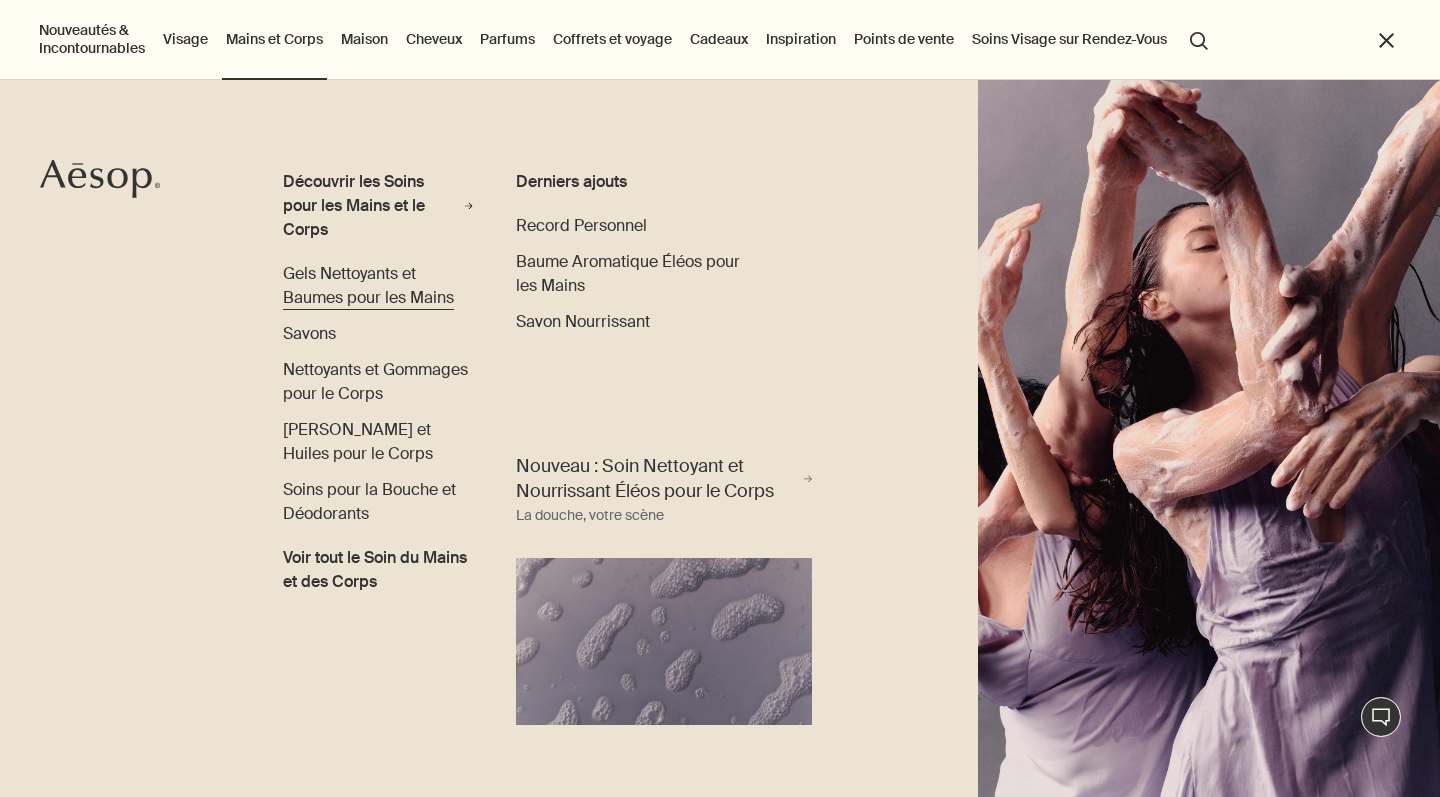 click on "Gels Nettoyants et Baumes pour les Mains" at bounding box center (368, 285) 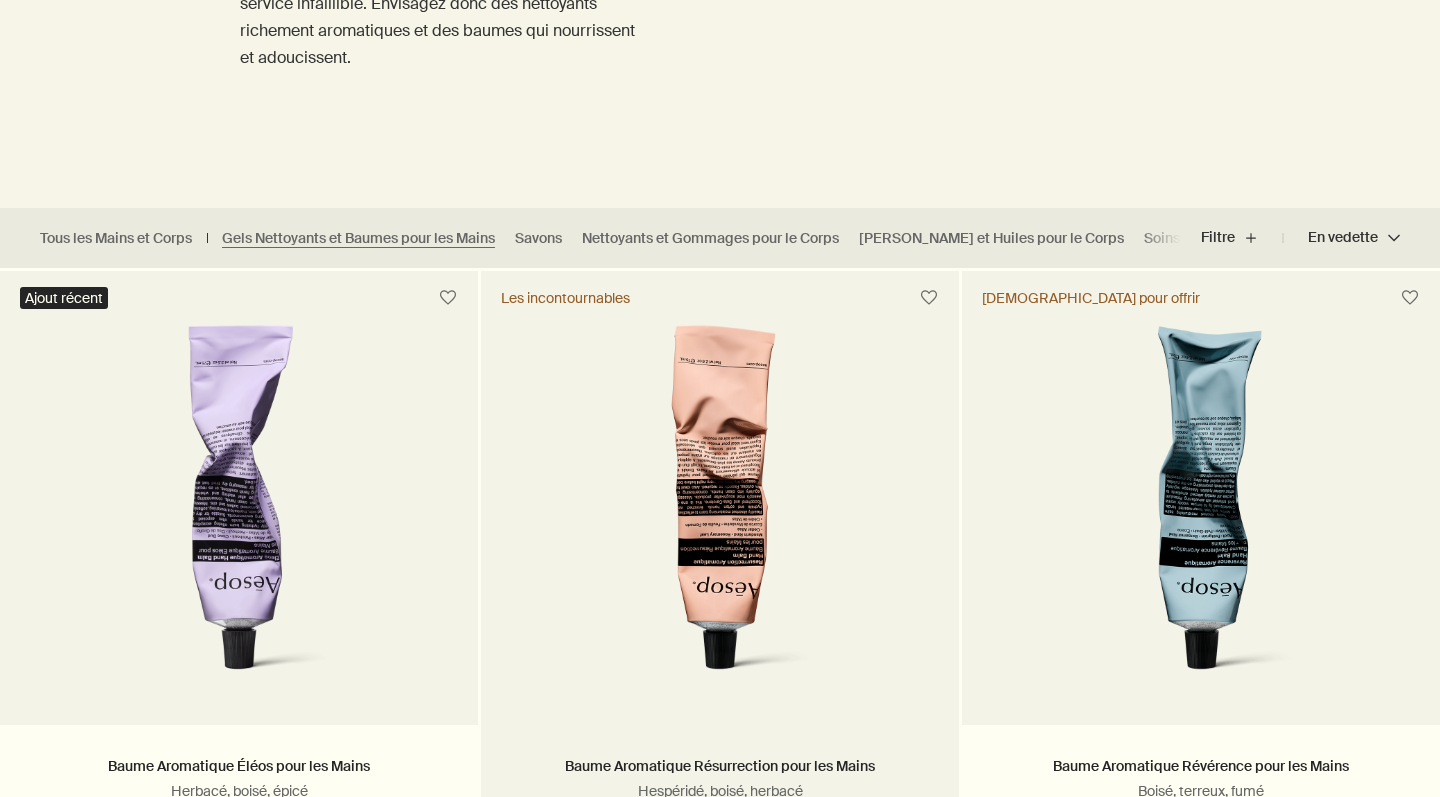 scroll, scrollTop: 0, scrollLeft: 0, axis: both 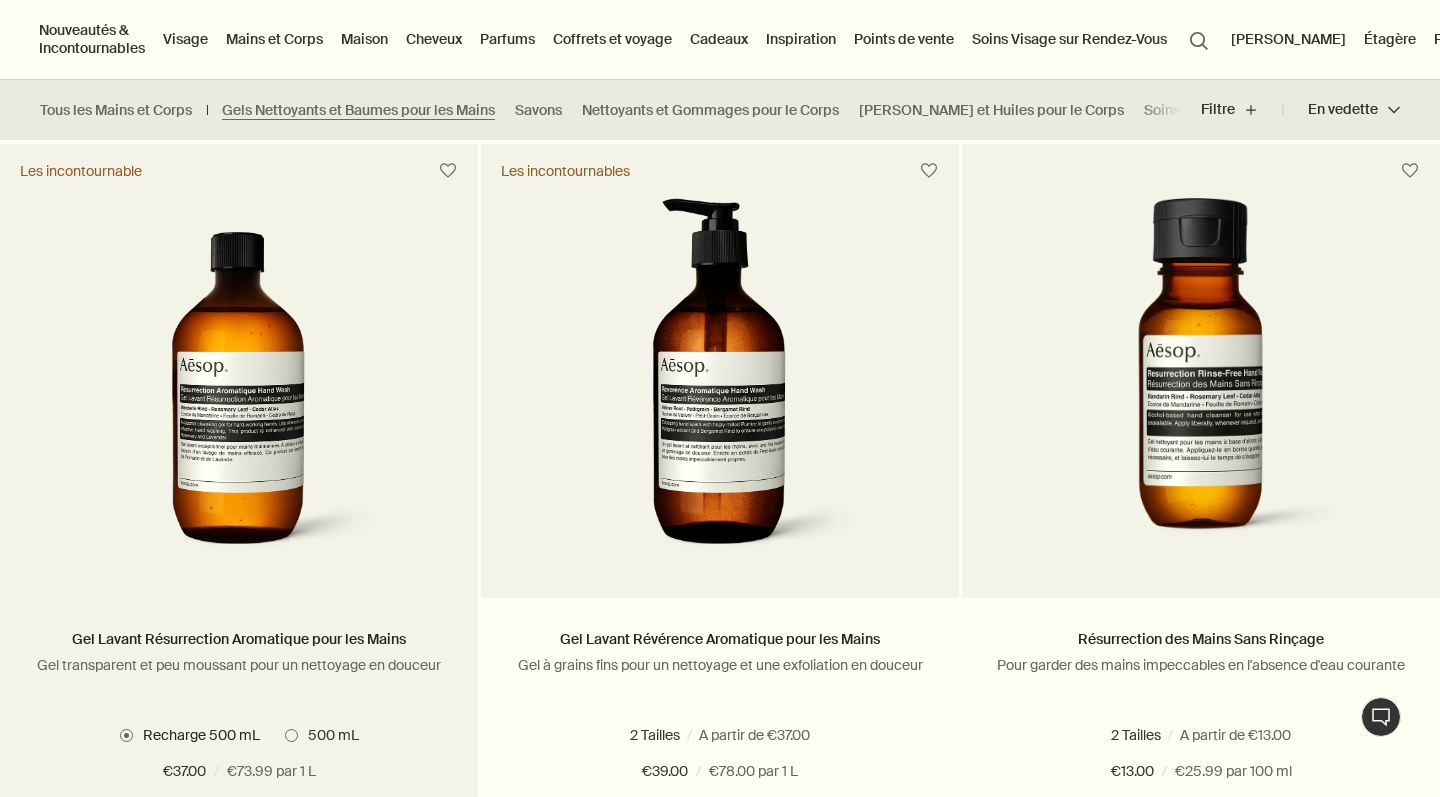 click at bounding box center [239, 383] 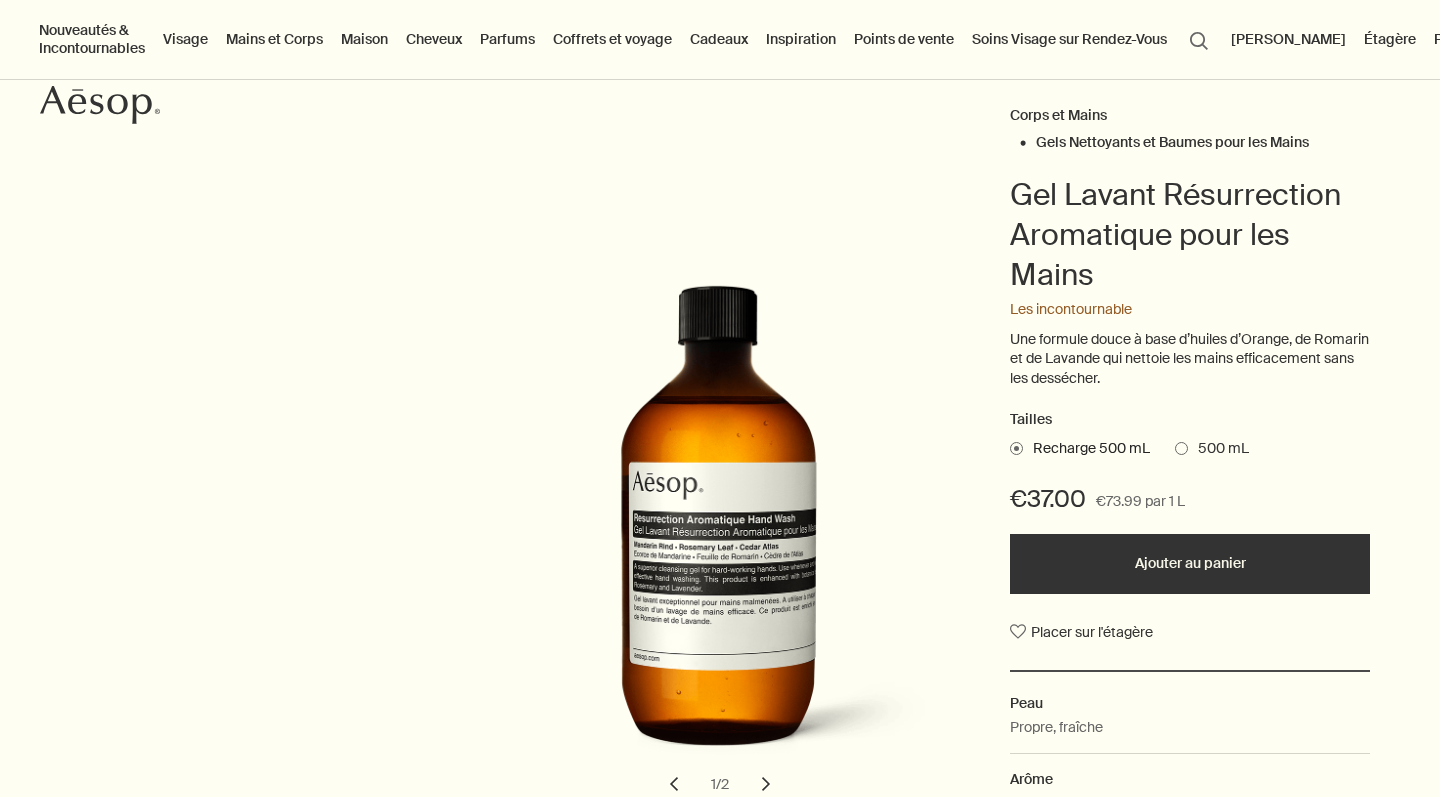 scroll, scrollTop: 142, scrollLeft: 0, axis: vertical 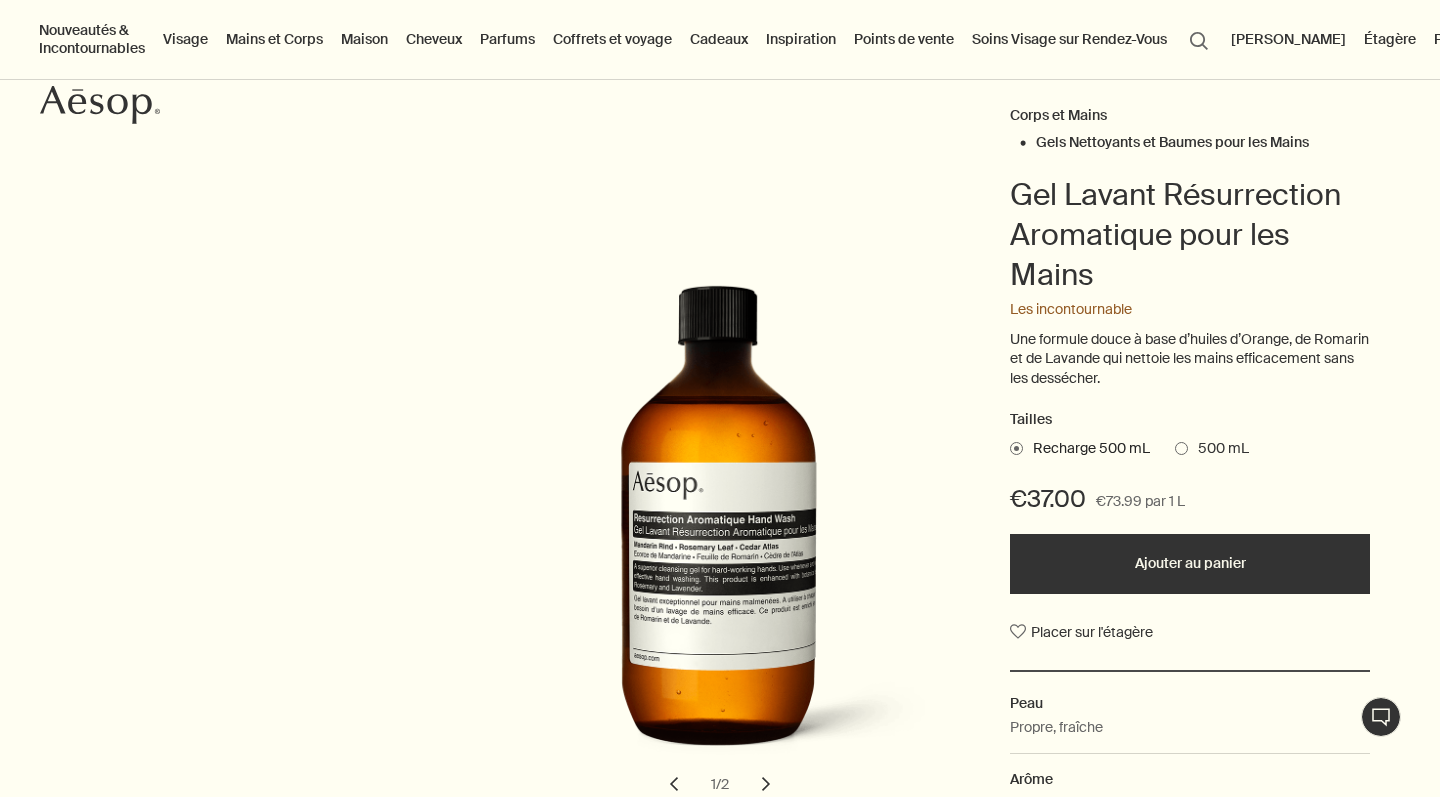 click at bounding box center [1181, 448] 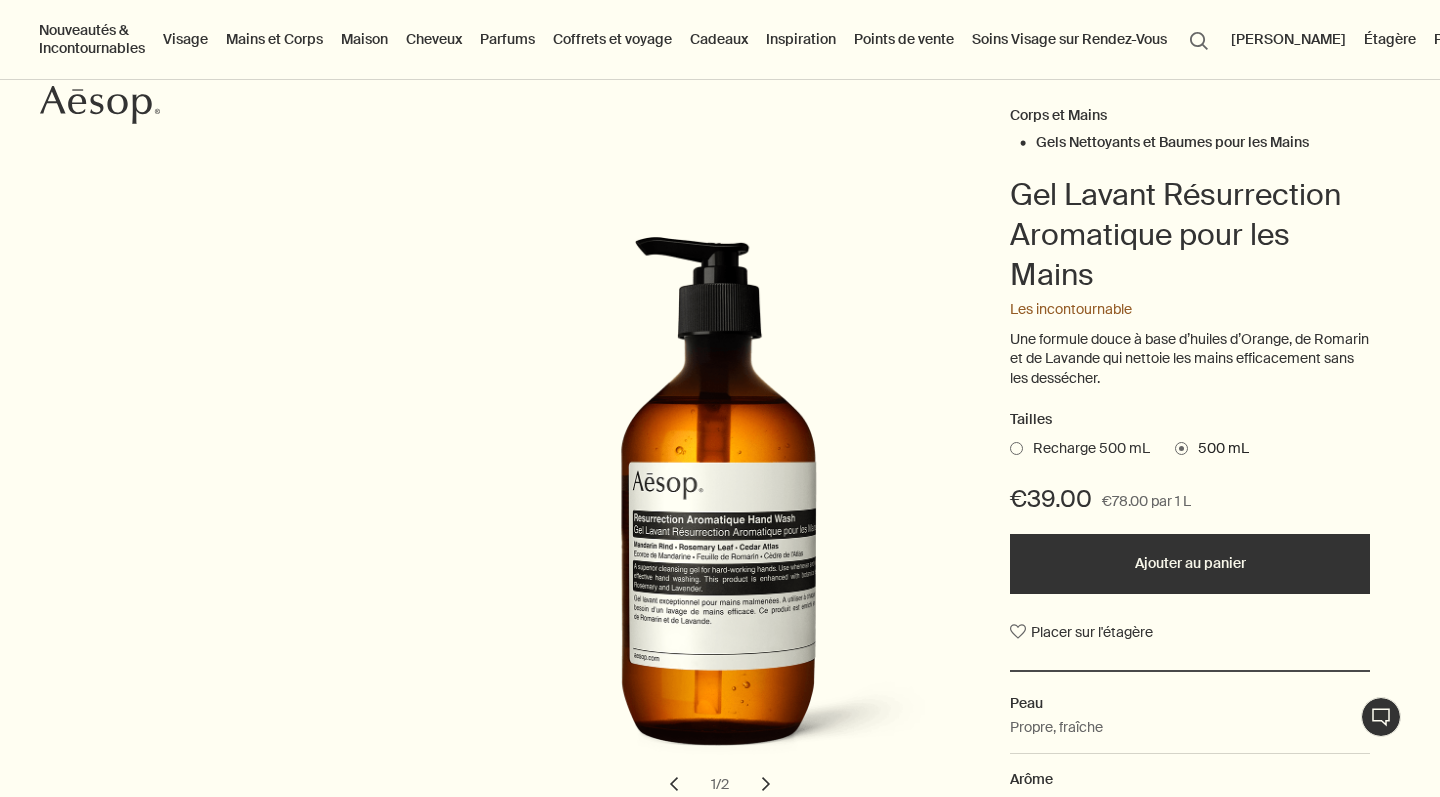 click on "Recharge 500 mL" at bounding box center (1086, 449) 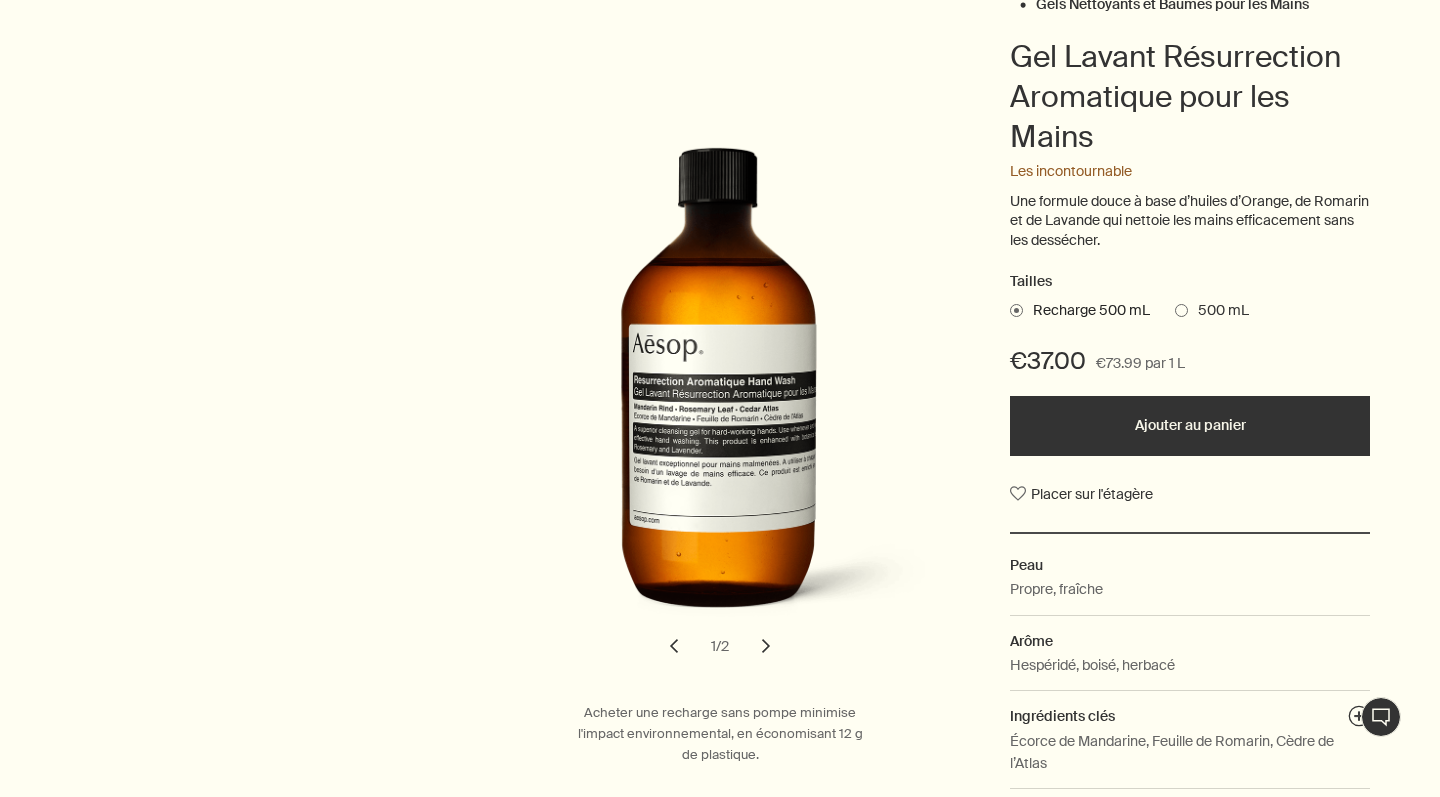 scroll, scrollTop: 284, scrollLeft: 0, axis: vertical 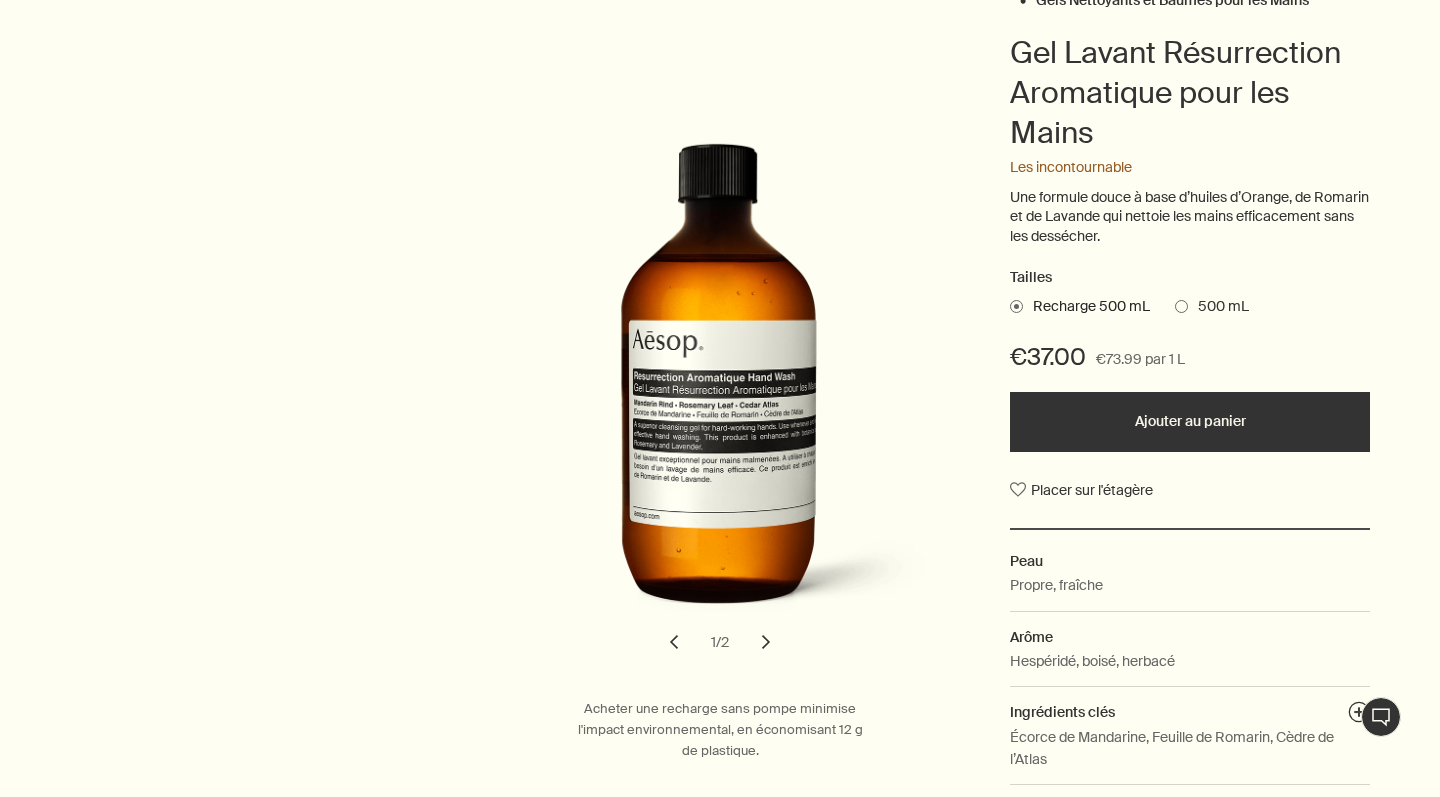 click on "Ajouter au panier" at bounding box center (1190, 422) 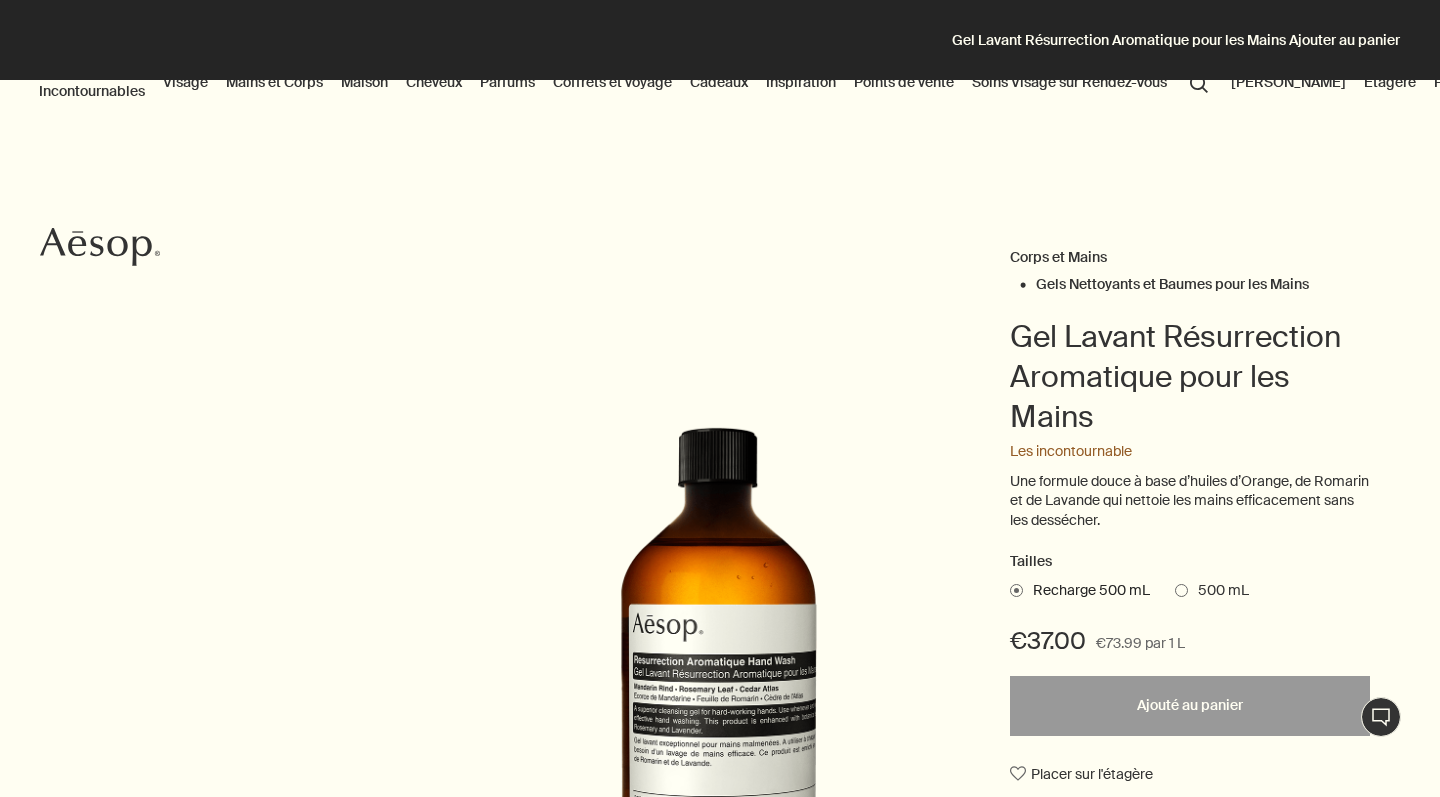 scroll, scrollTop: 0, scrollLeft: 0, axis: both 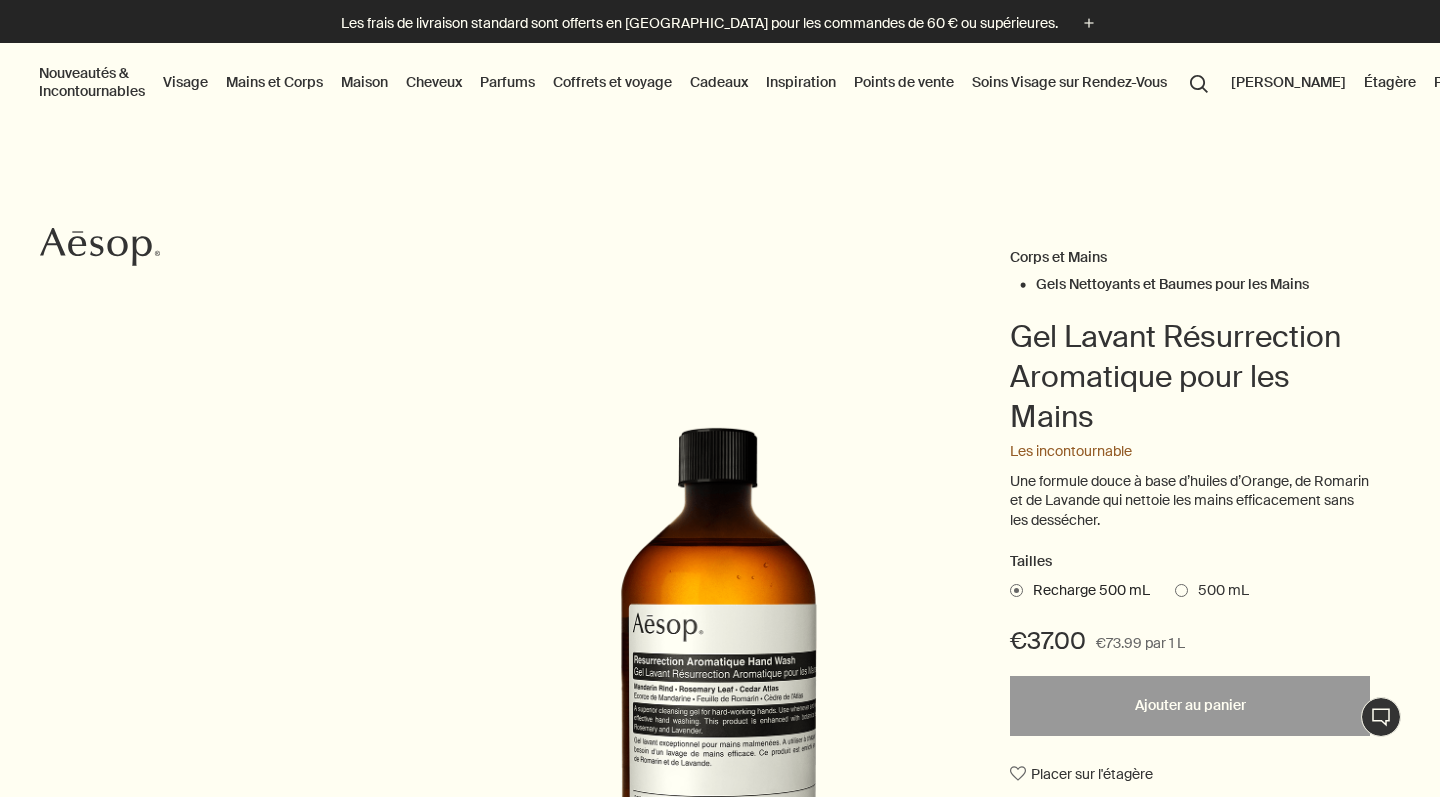 click on "Panier 1" at bounding box center (1462, 82) 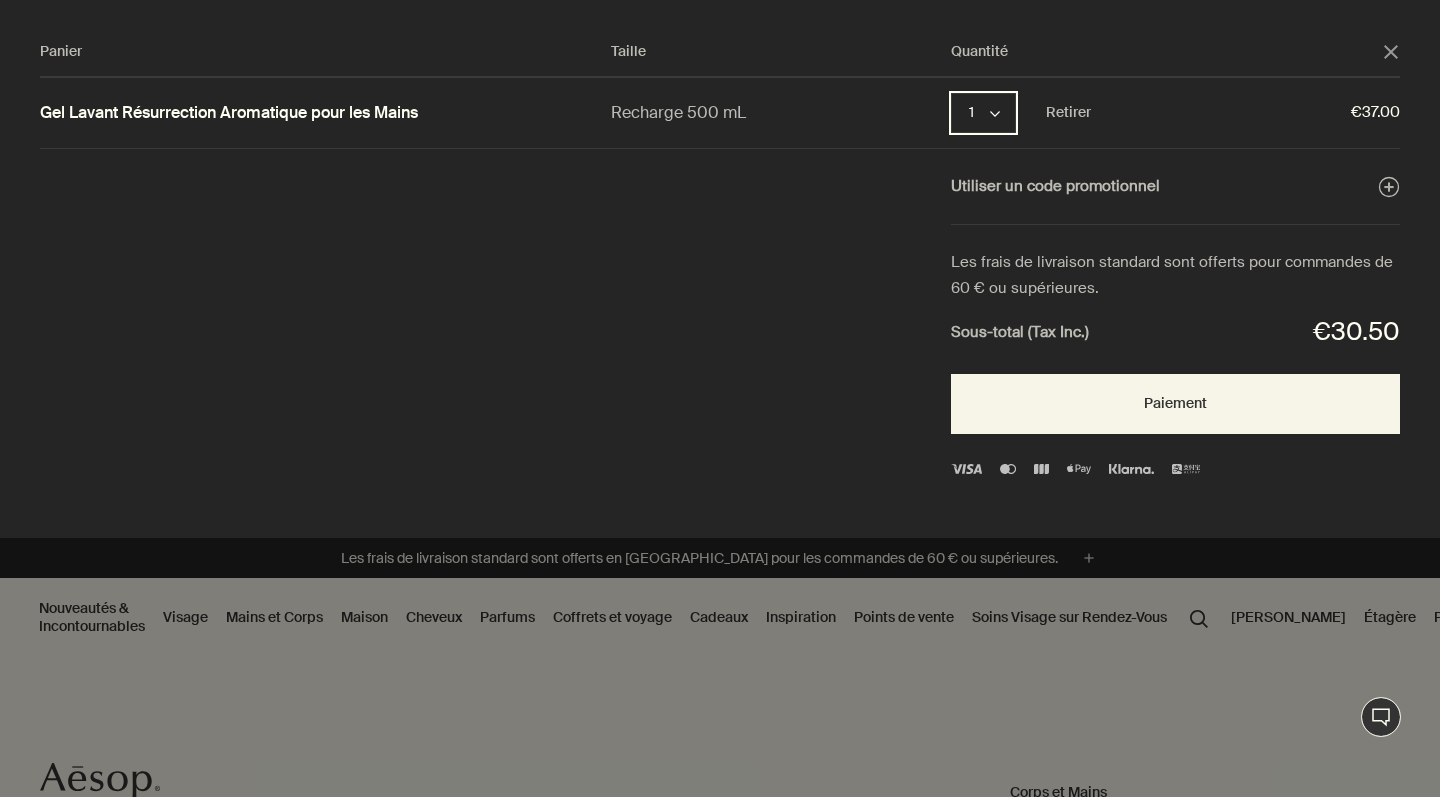 click on "1 chevron" at bounding box center [983, 113] 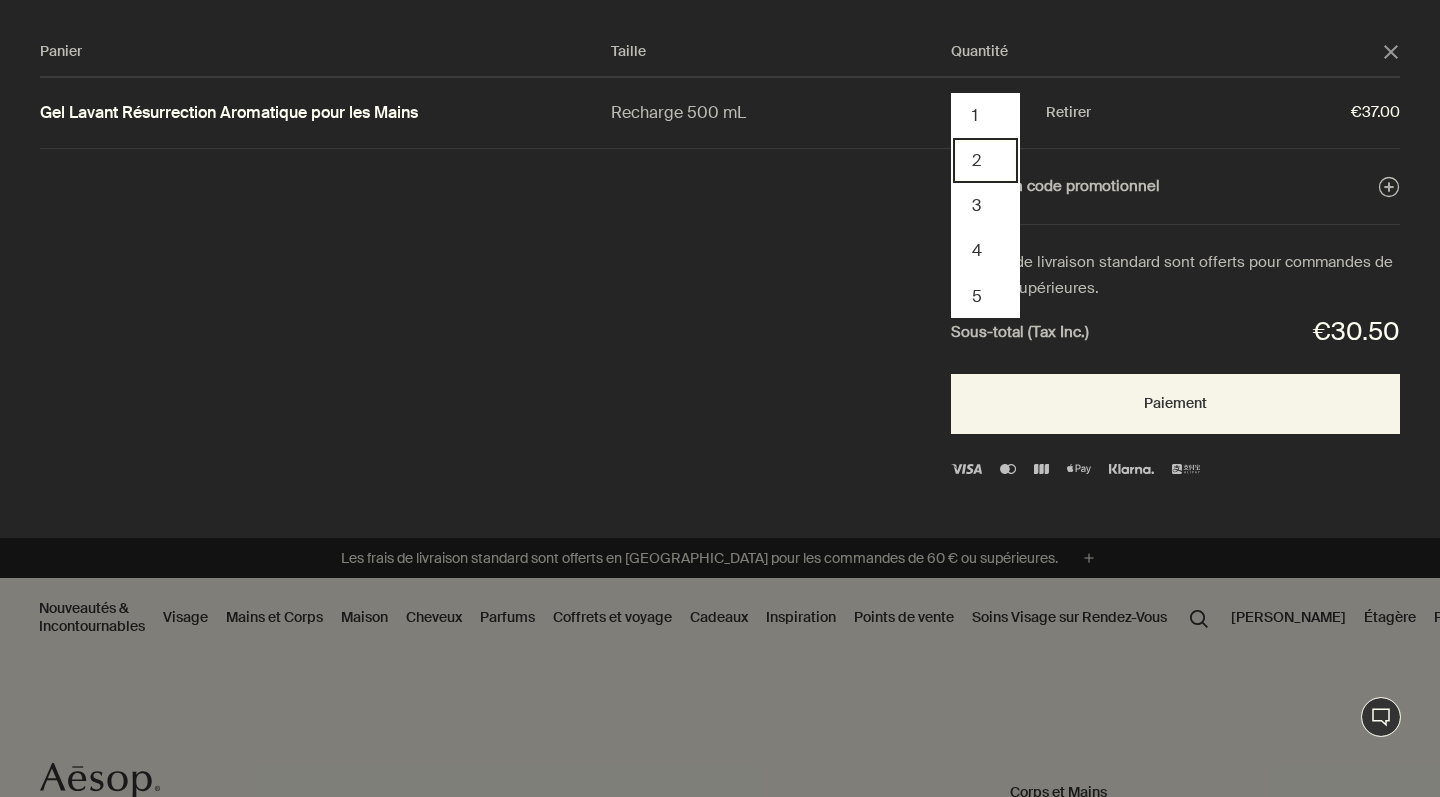 click on "2" at bounding box center [985, 160] 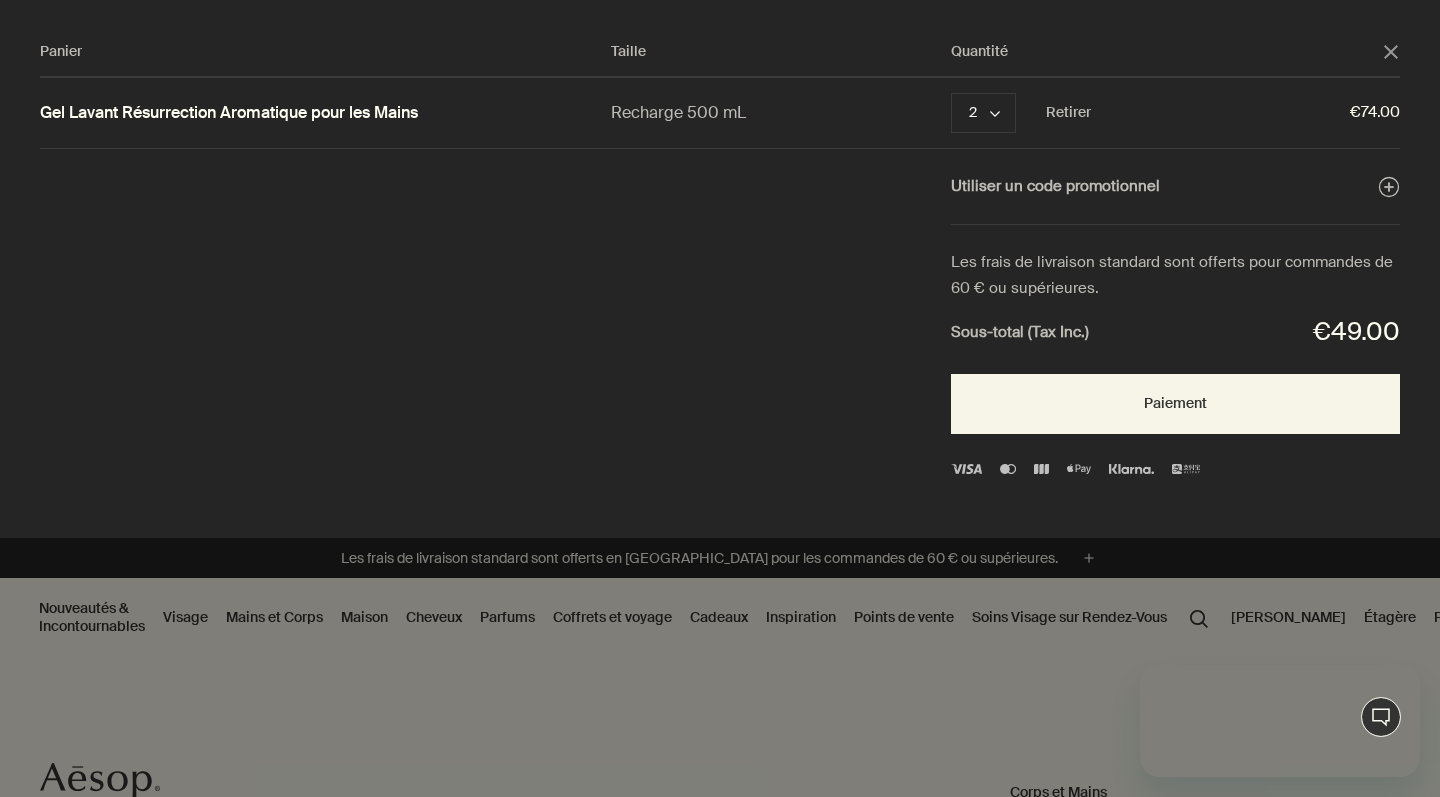 scroll, scrollTop: 0, scrollLeft: 0, axis: both 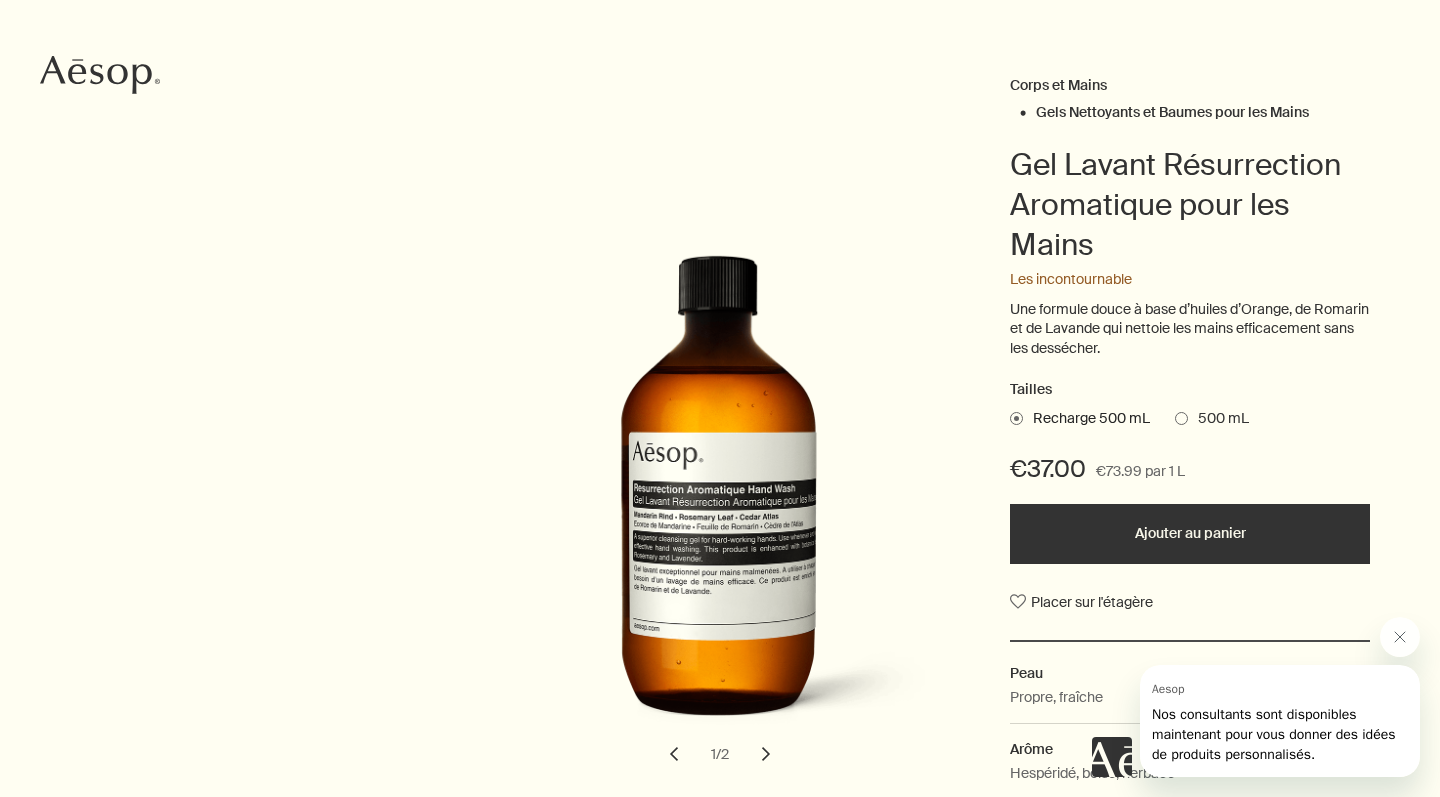 click on "500 mL" at bounding box center (1218, 419) 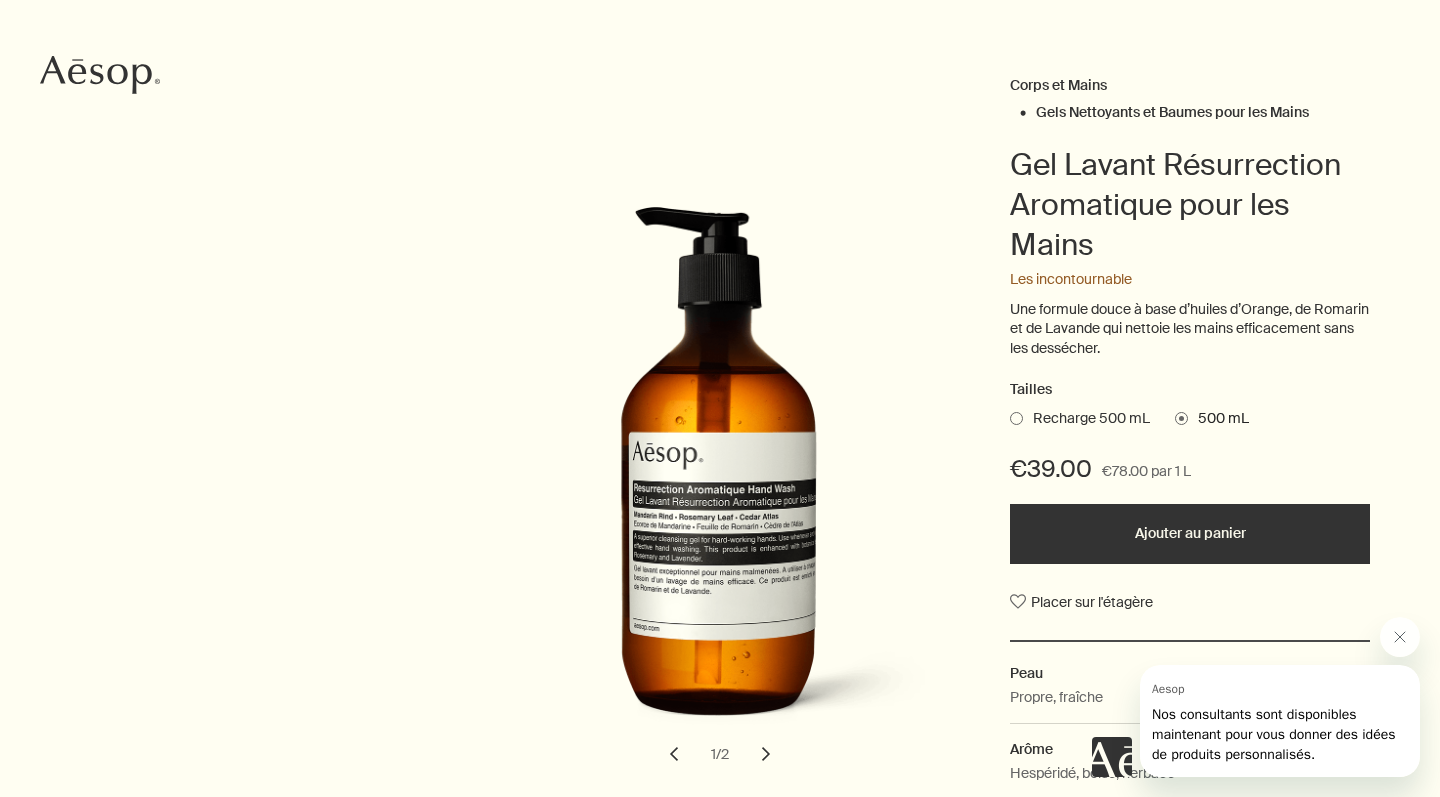 click on "Ajouté au panier Ajouter au panier" at bounding box center [1190, 534] 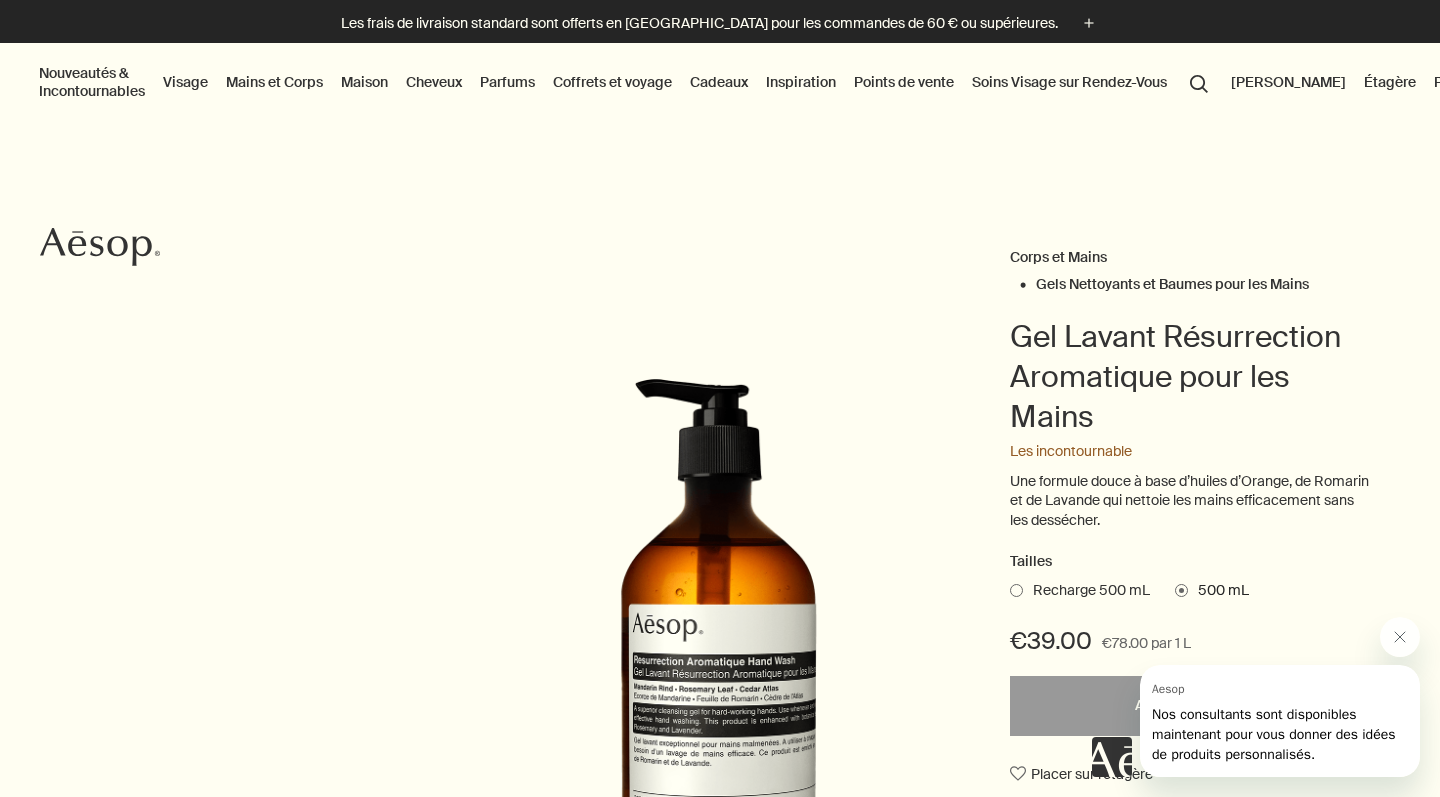 scroll, scrollTop: 0, scrollLeft: 0, axis: both 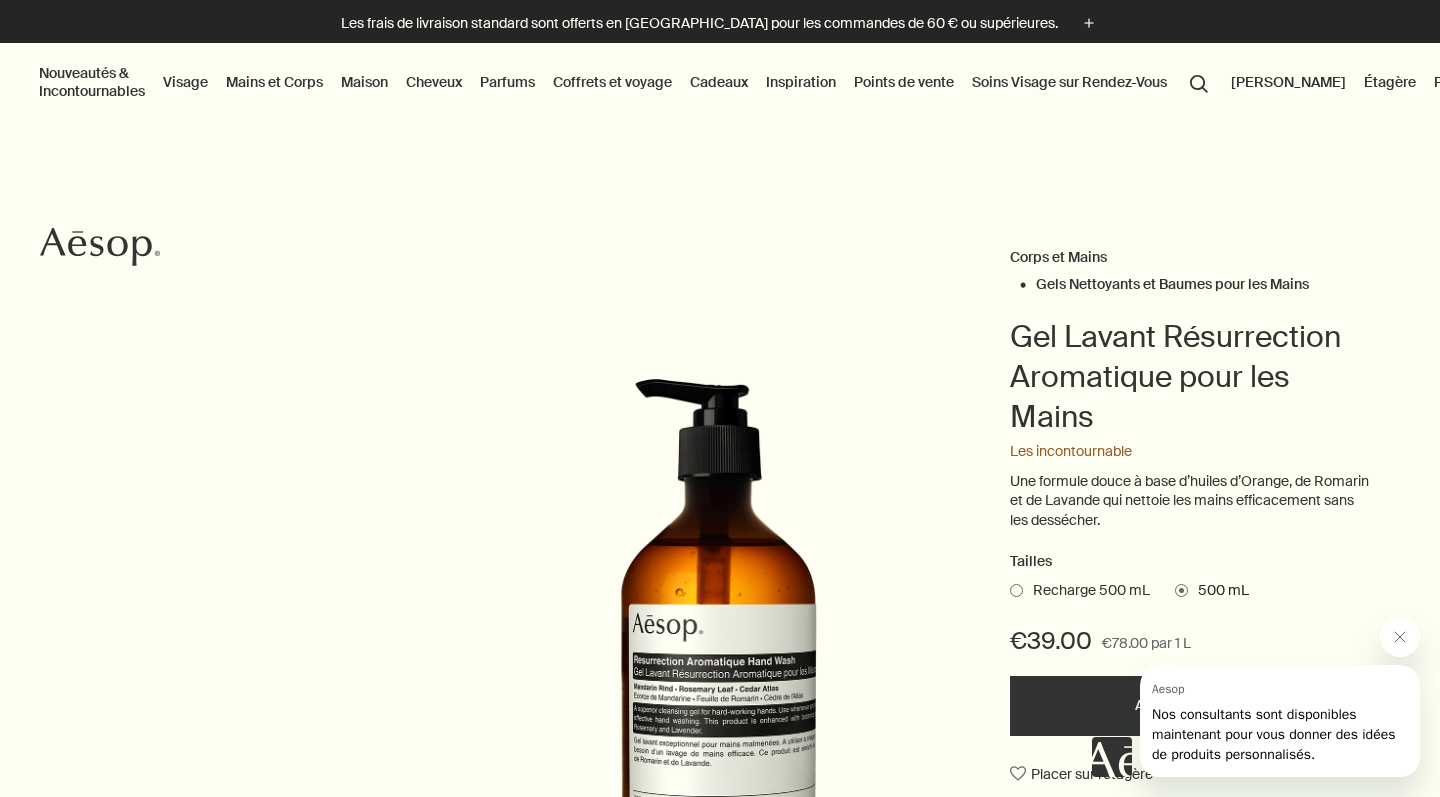 click on "Panier 3" at bounding box center [1464, 83] 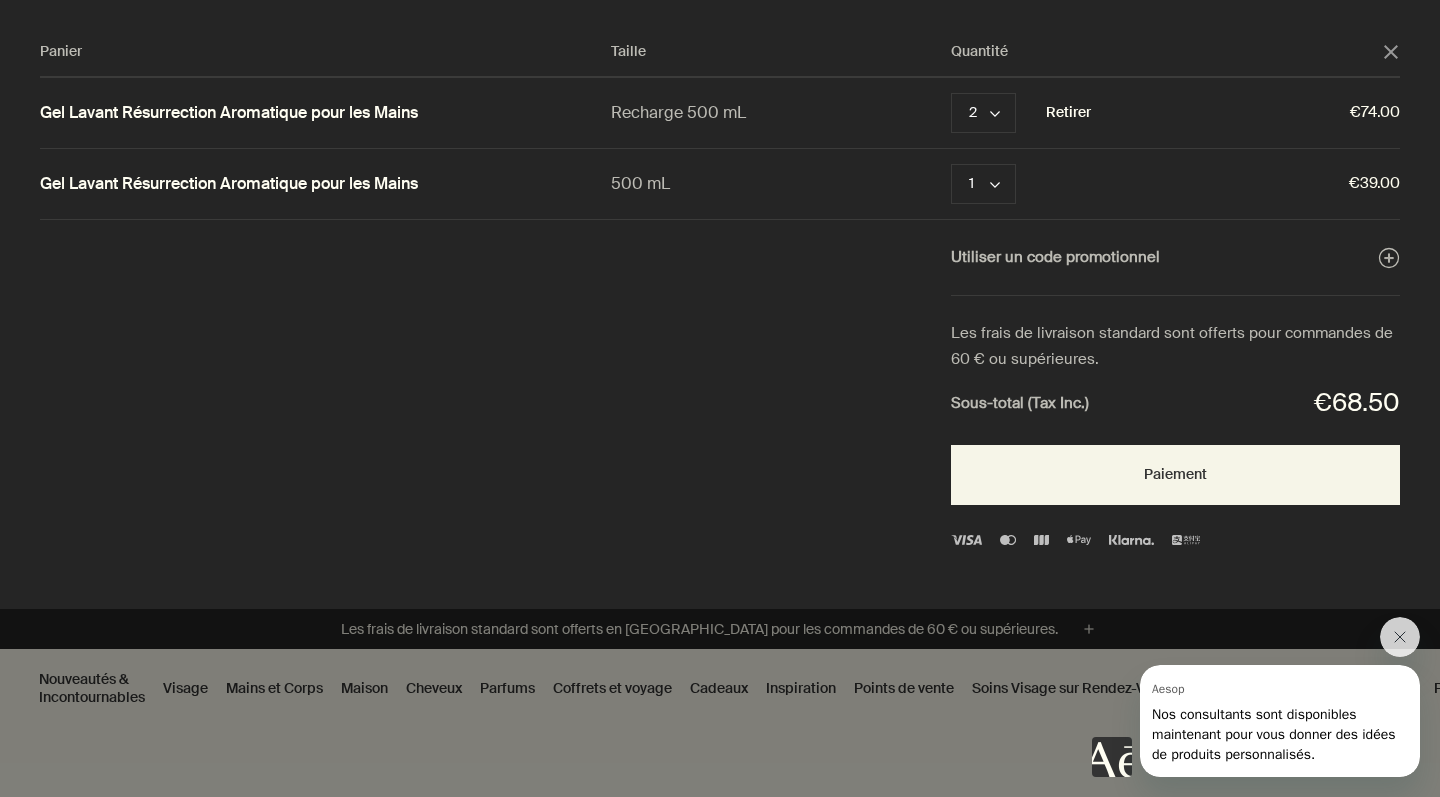 click on "Retirer" at bounding box center [1068, 113] 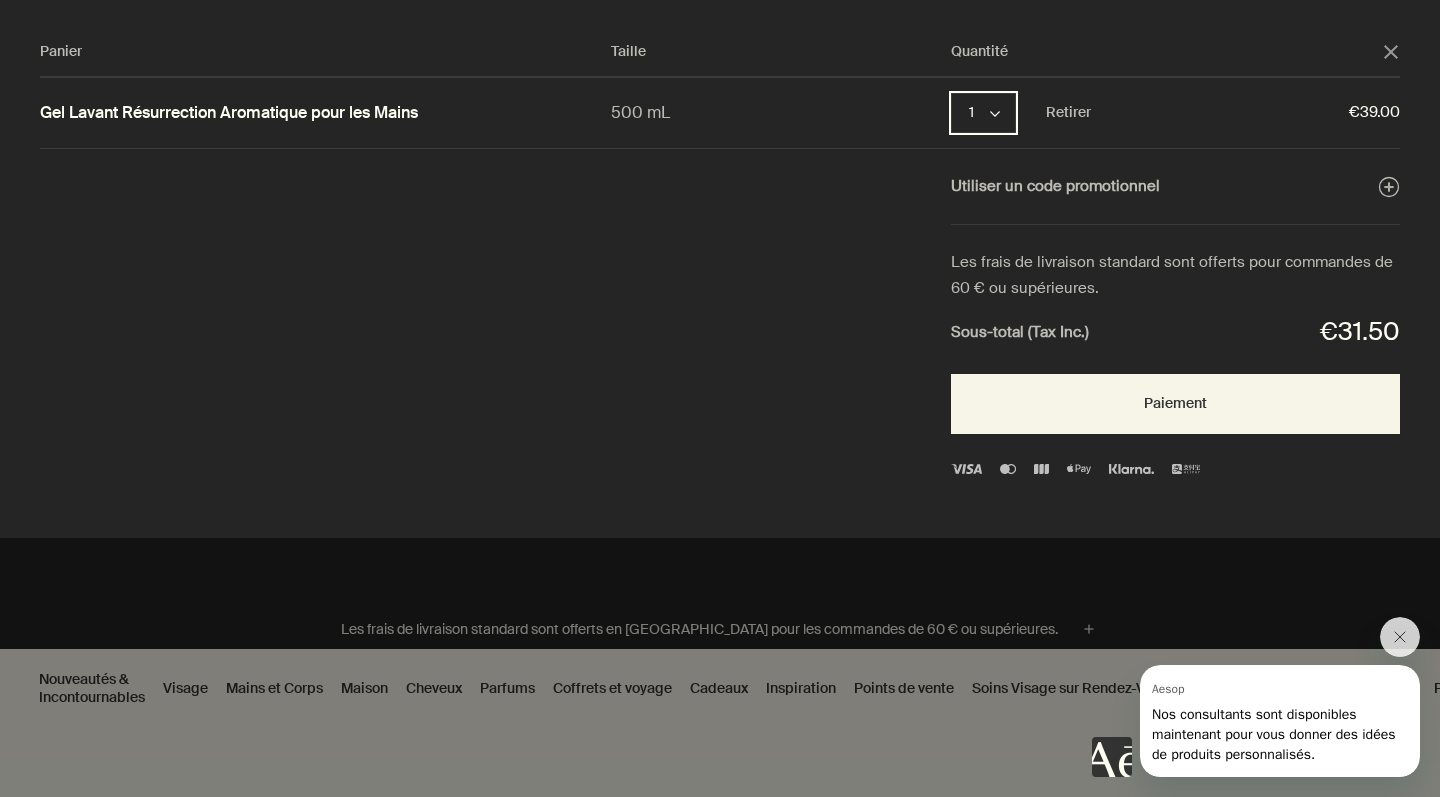 click on "1 chevron" at bounding box center [983, 113] 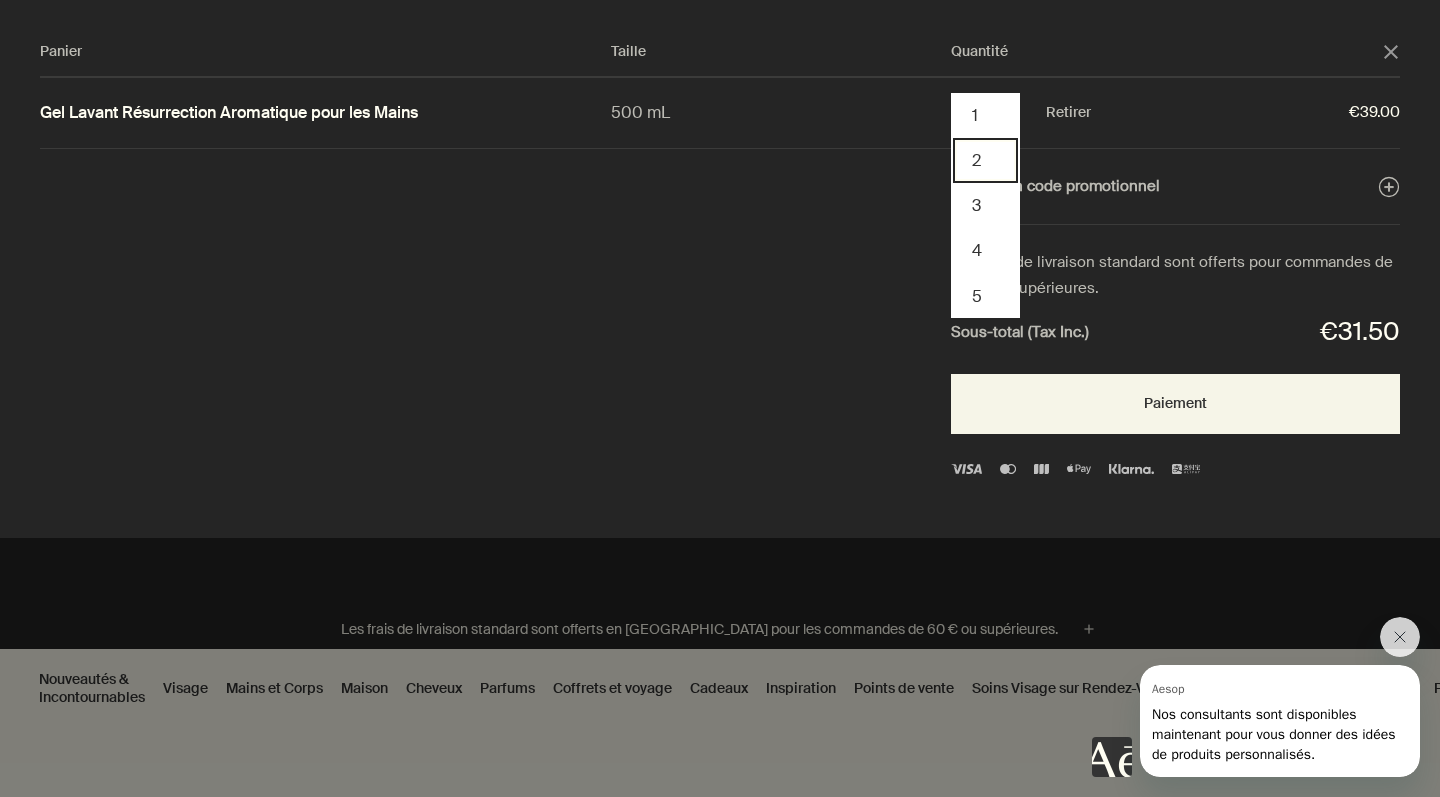 click on "2" at bounding box center (985, 160) 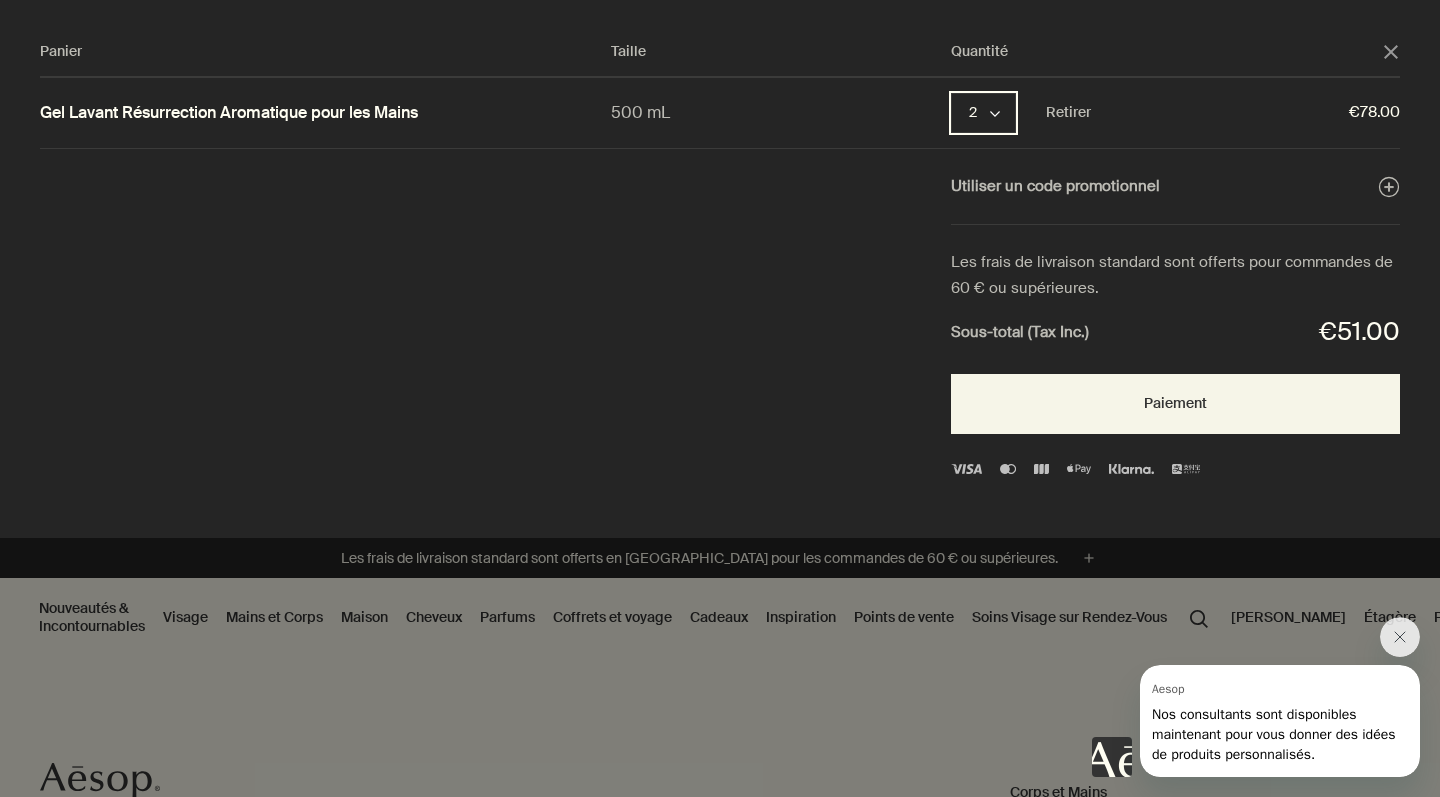 click on "2 chevron" at bounding box center (983, 113) 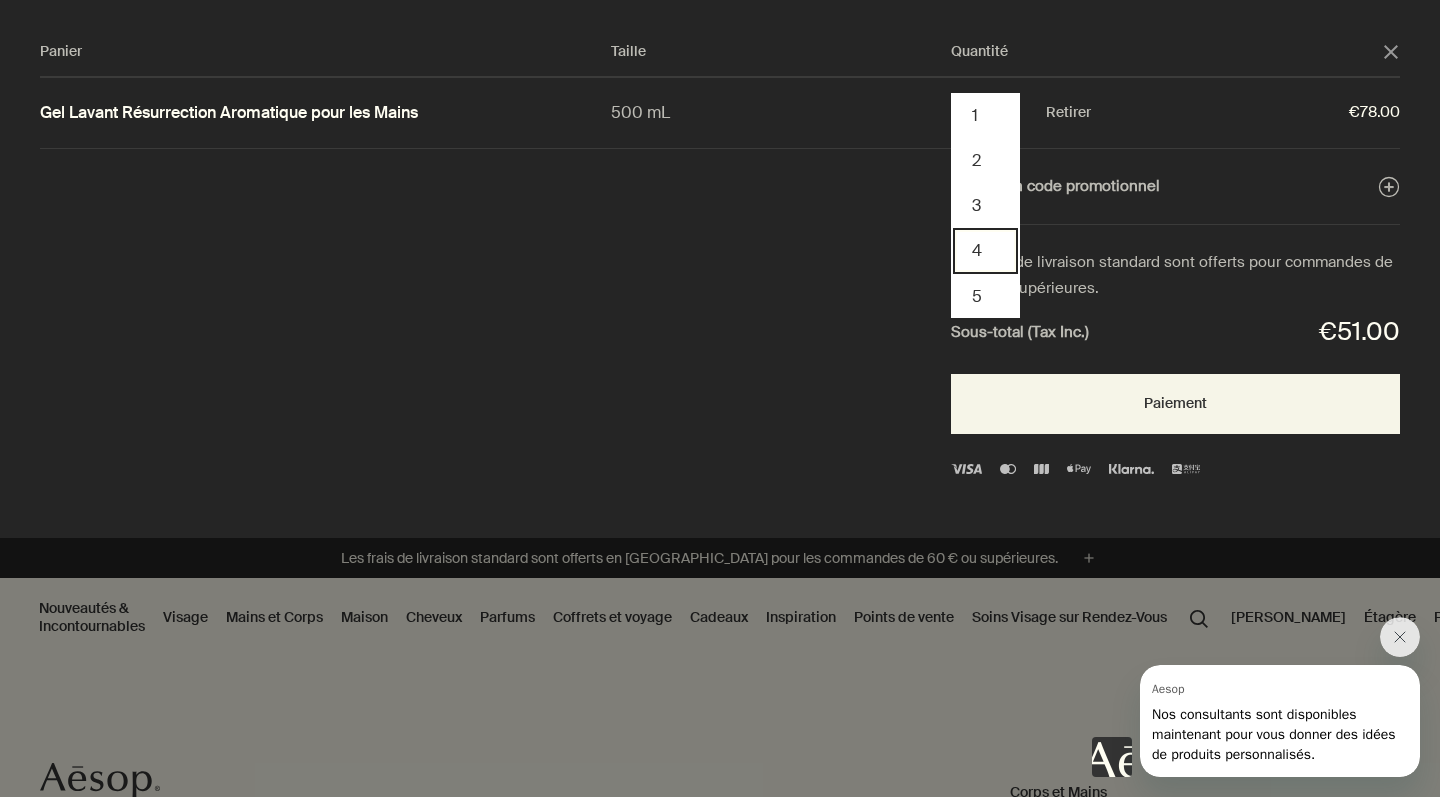 click on "4" at bounding box center (985, 250) 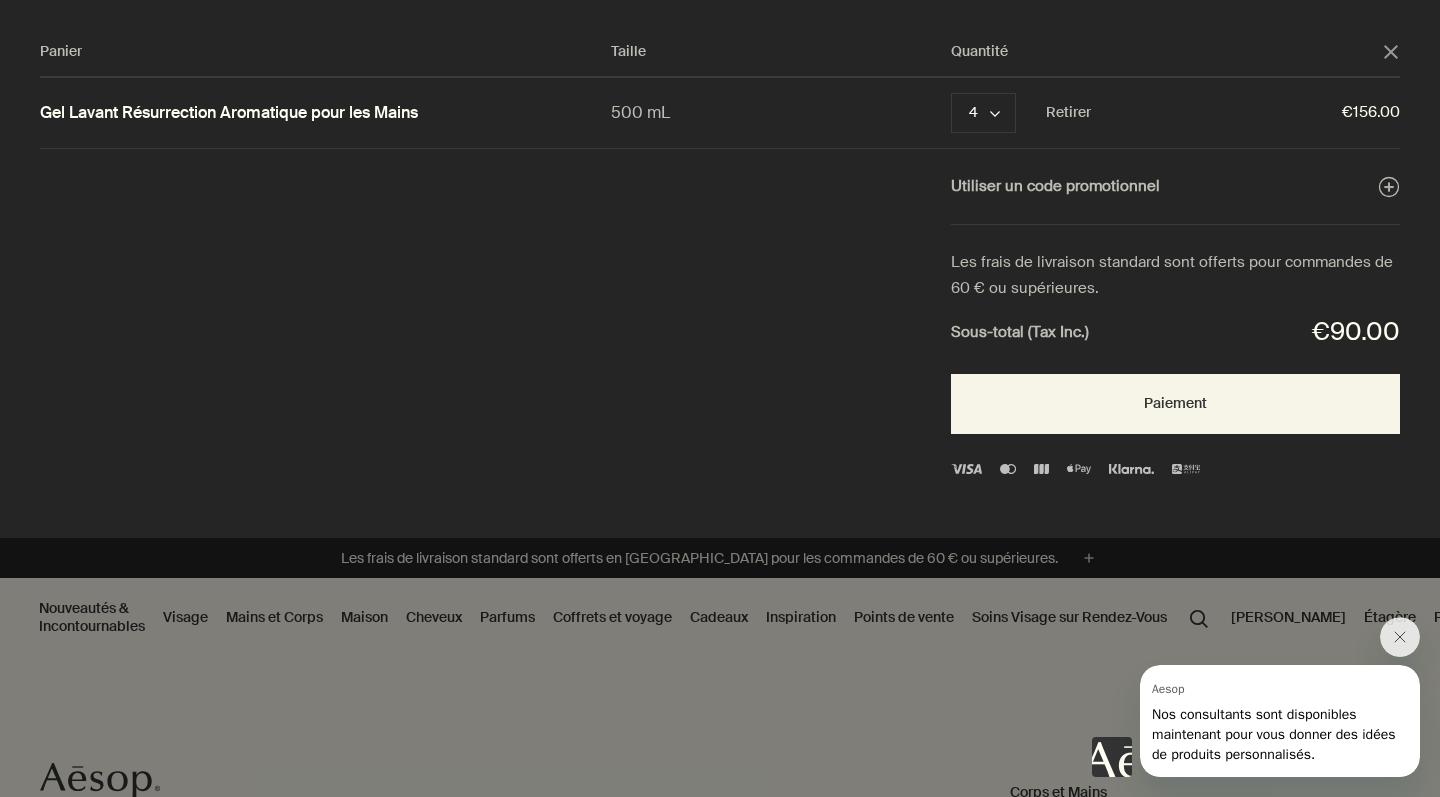 click on "close" at bounding box center (1391, 52) 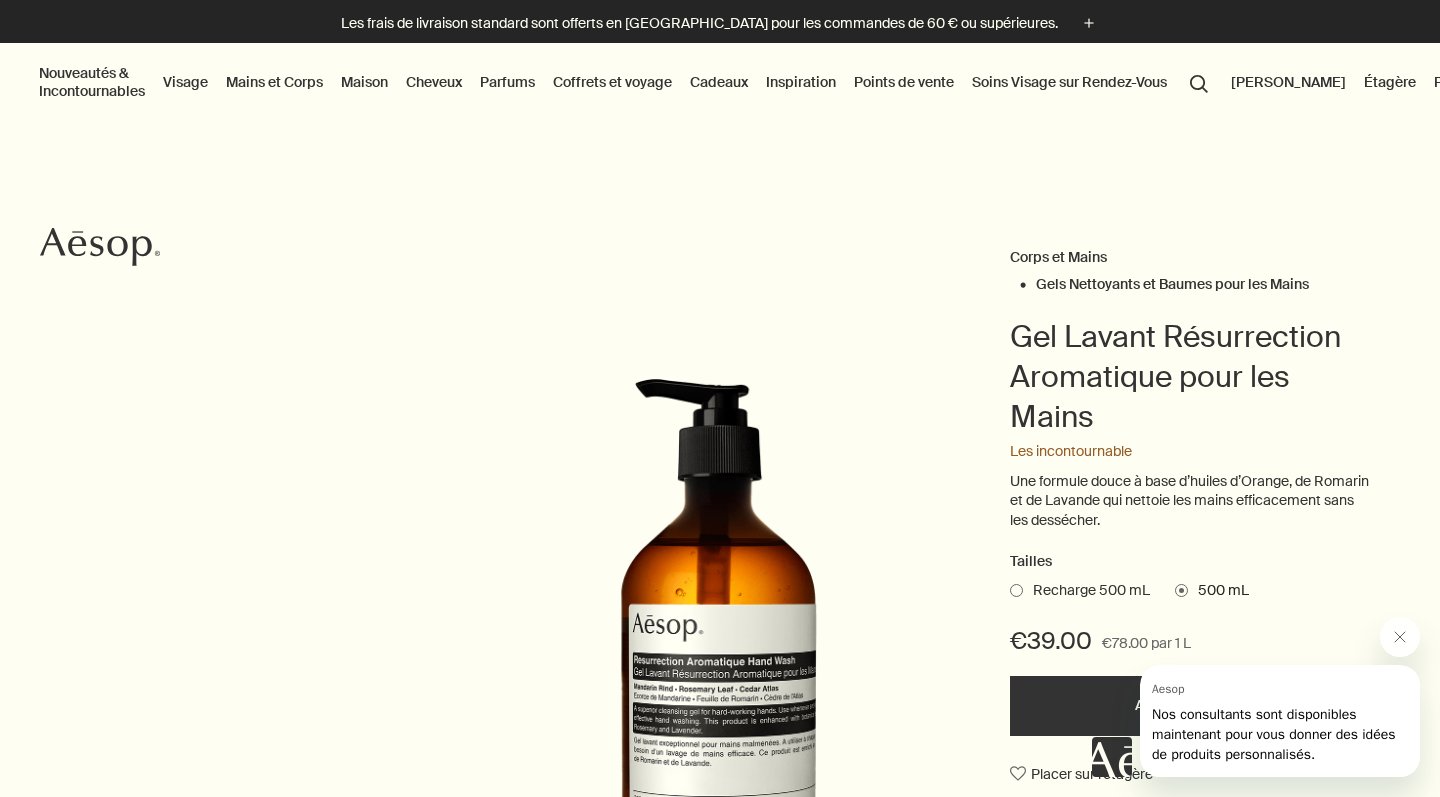 click on "[PERSON_NAME]" at bounding box center (1288, 82) 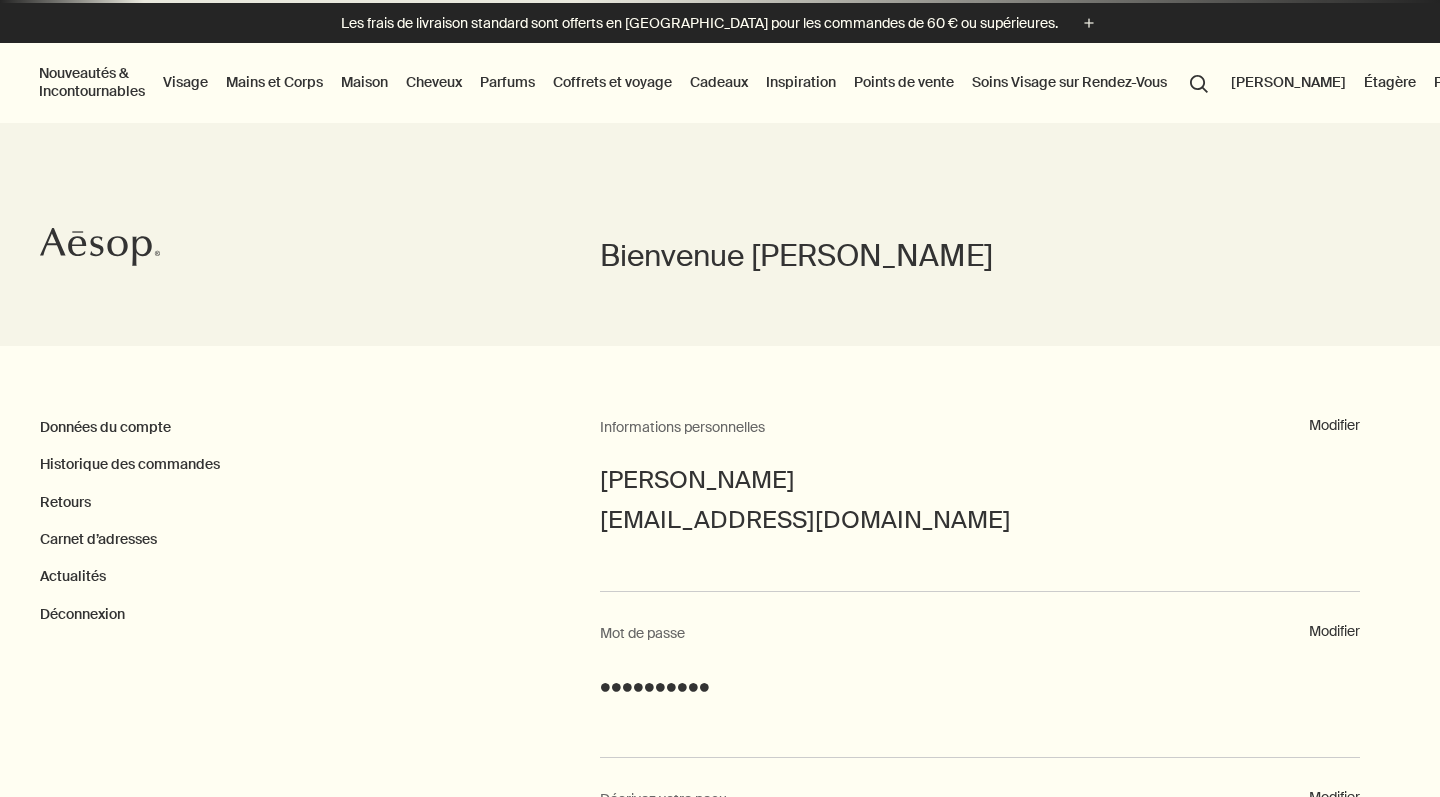 scroll, scrollTop: 0, scrollLeft: 0, axis: both 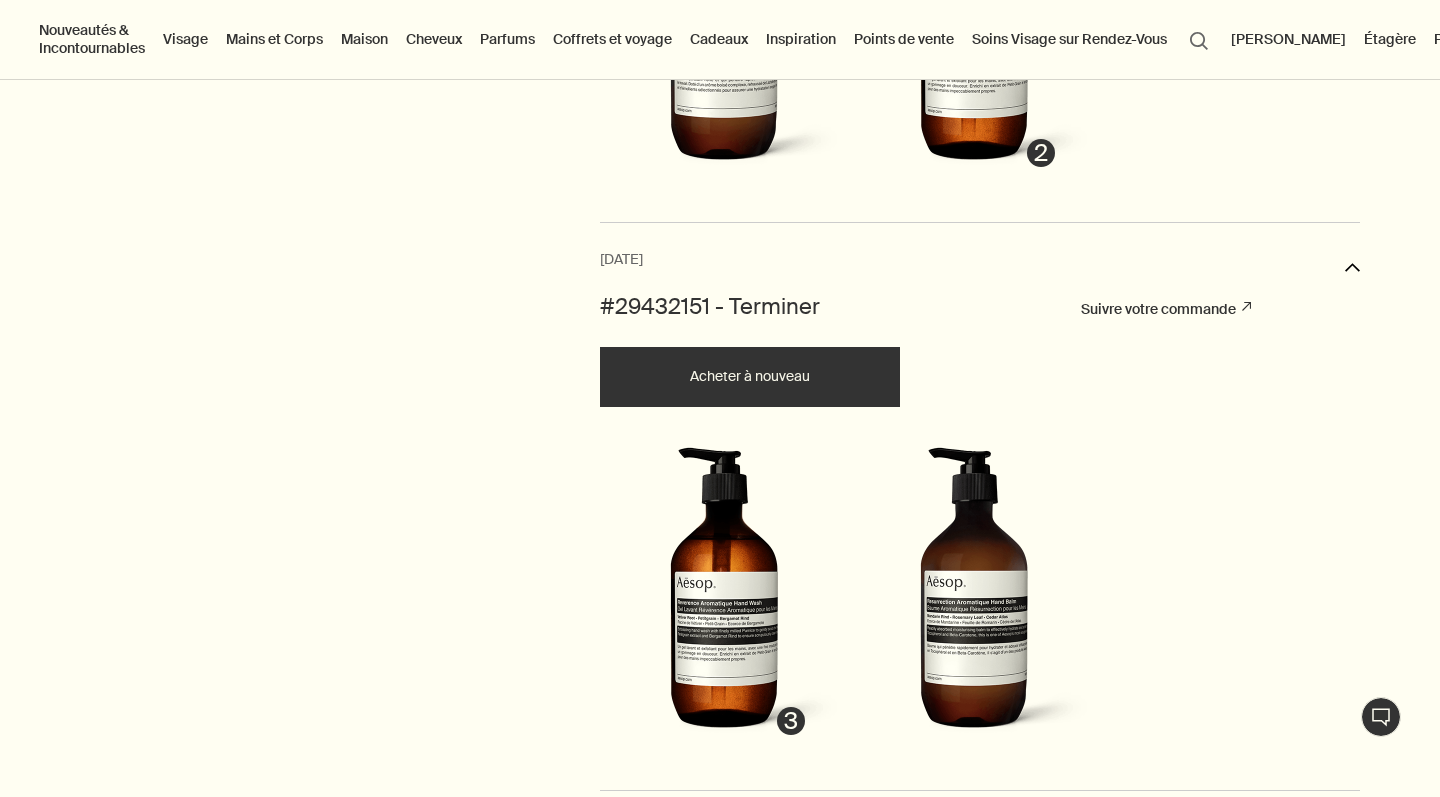 click at bounding box center (725, 597) 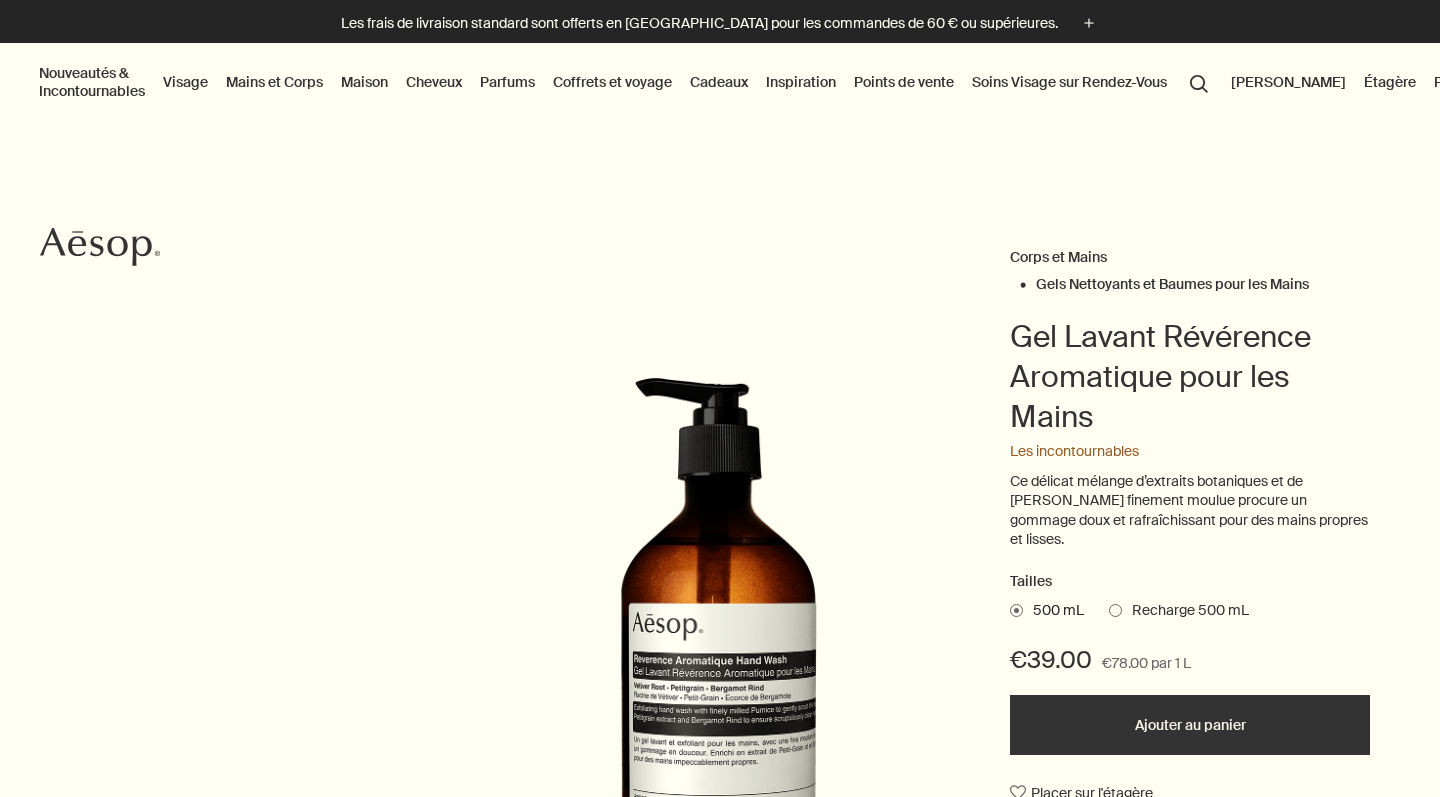scroll, scrollTop: 0, scrollLeft: 0, axis: both 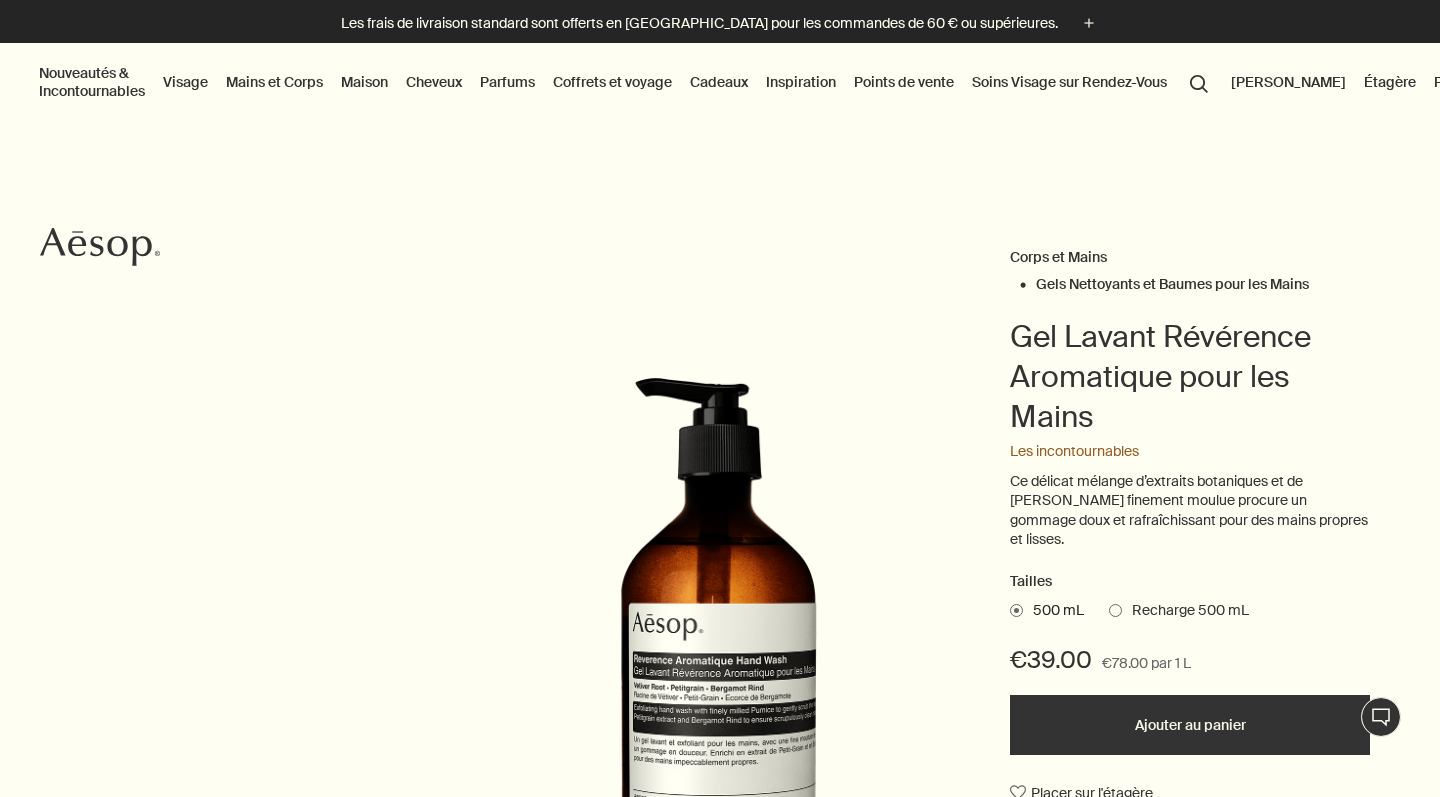 click on "Panier 4" at bounding box center (1464, 82) 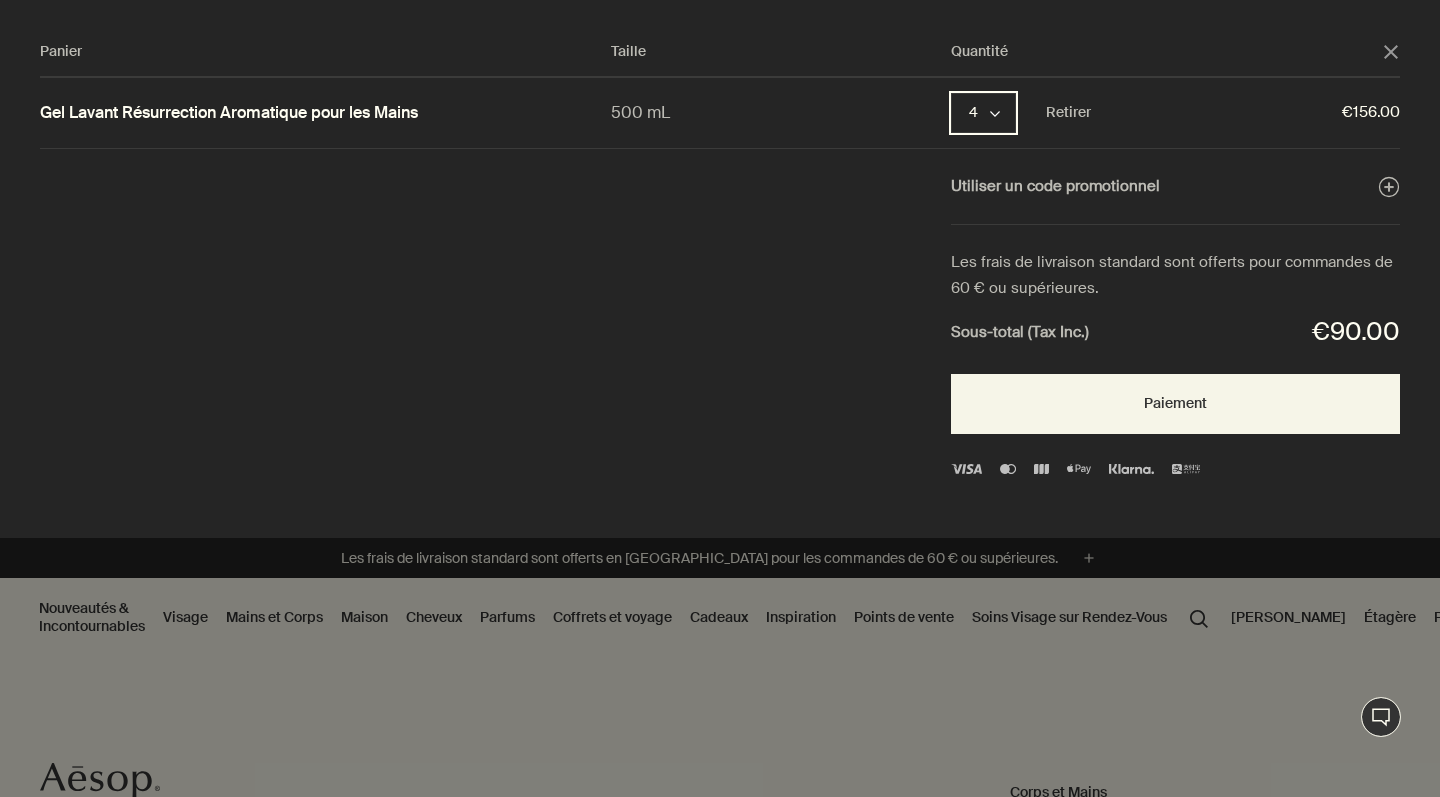 click on "chevron" 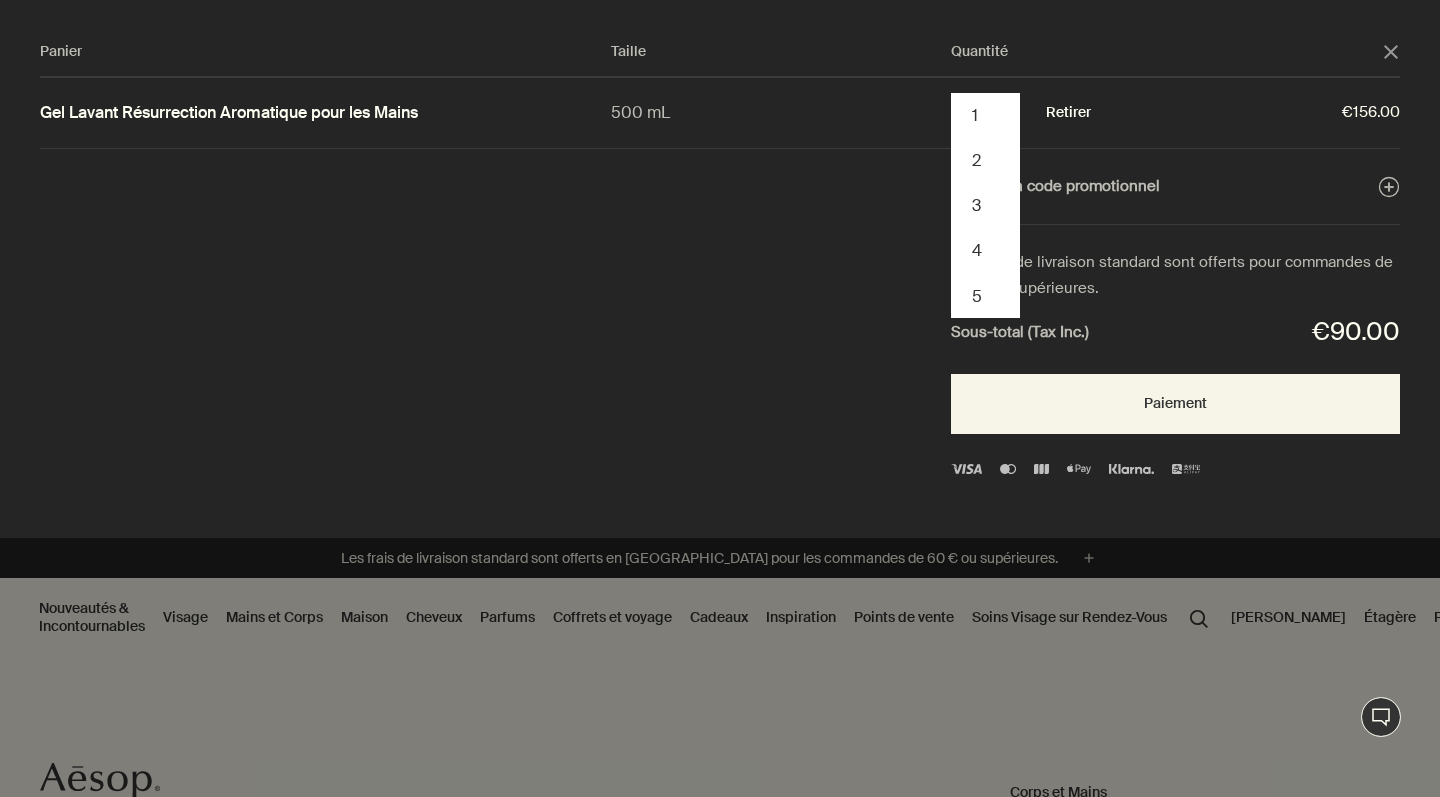 click on "Retirer" at bounding box center (1068, 113) 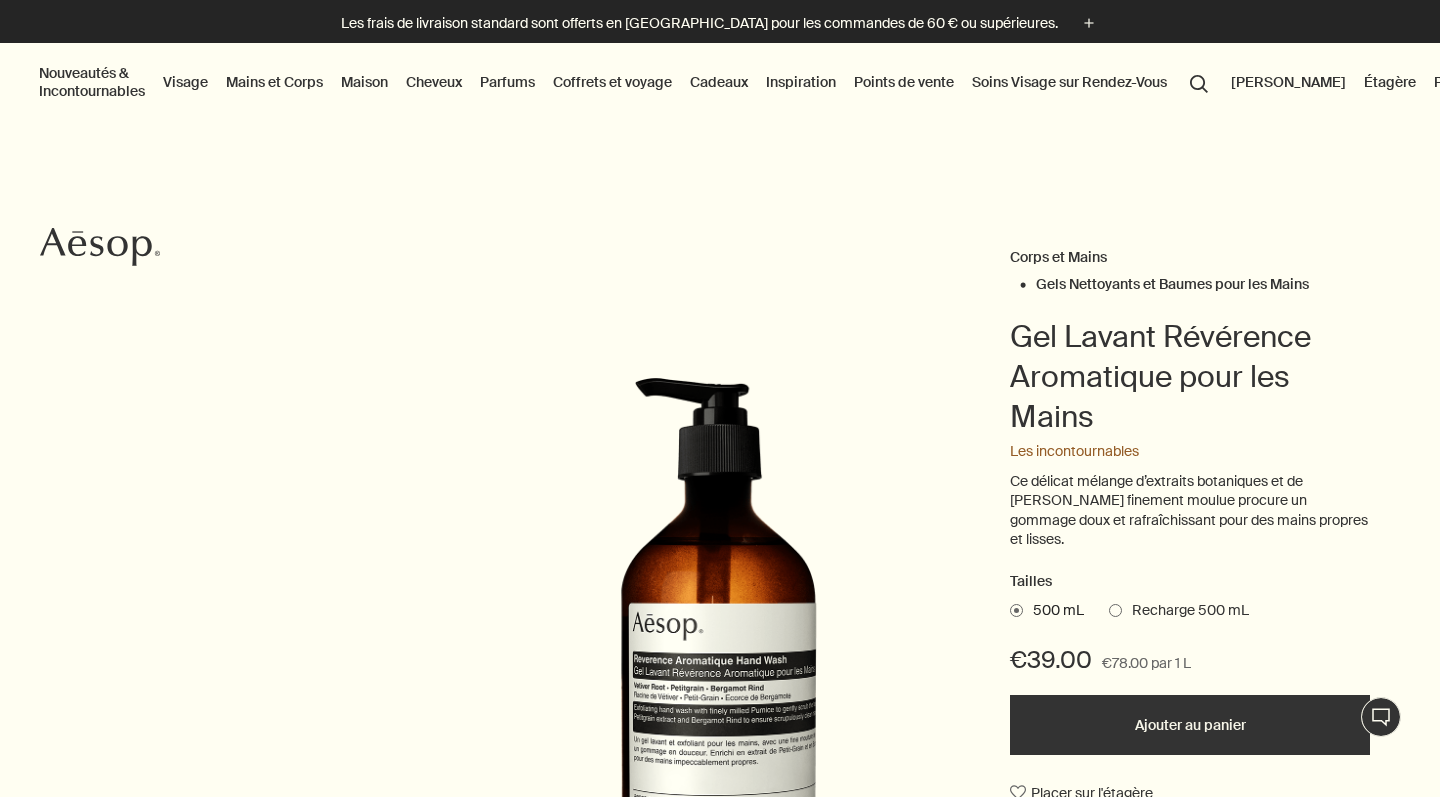 scroll, scrollTop: 0, scrollLeft: 0, axis: both 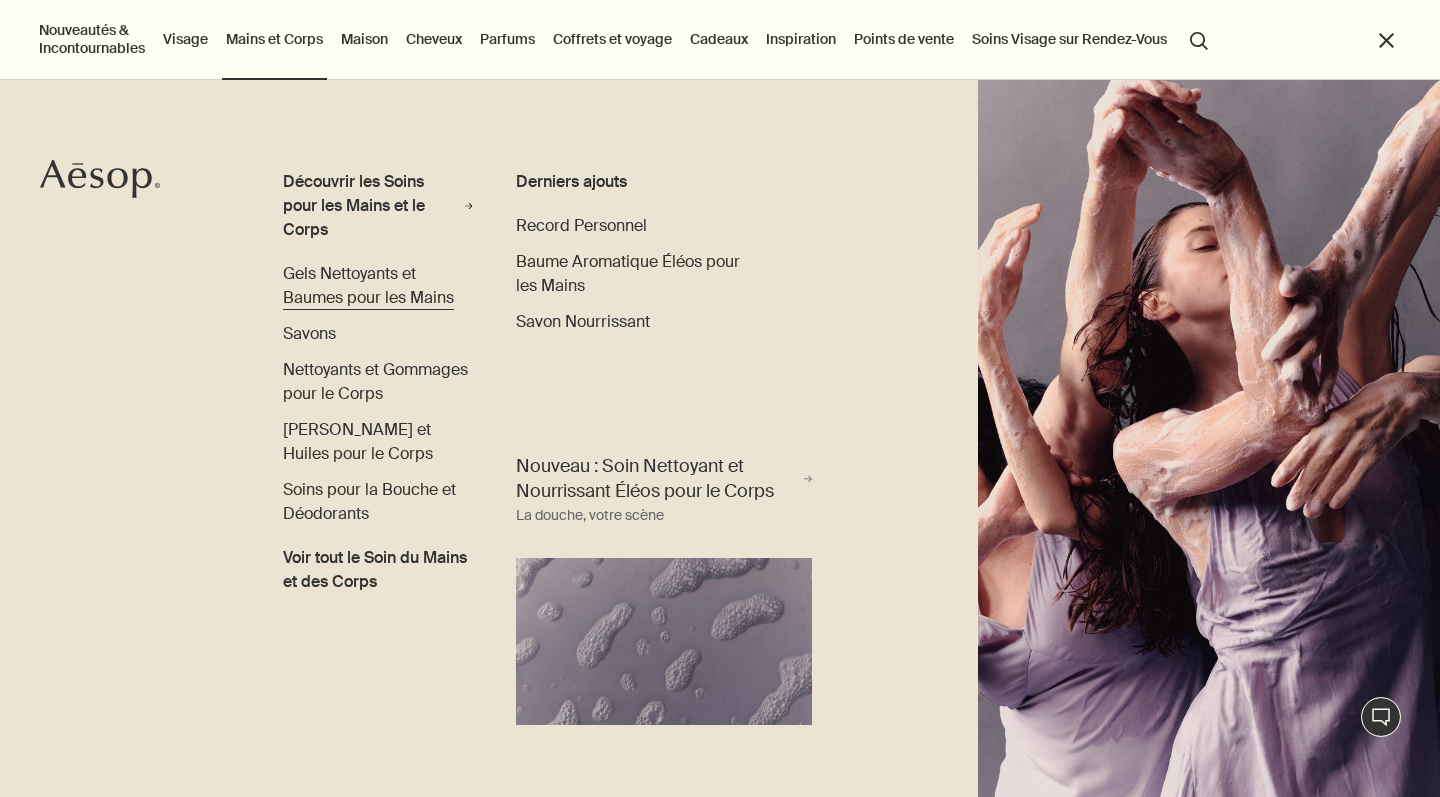 click on "Gels Nettoyants et Baumes pour les Mains" at bounding box center [368, 285] 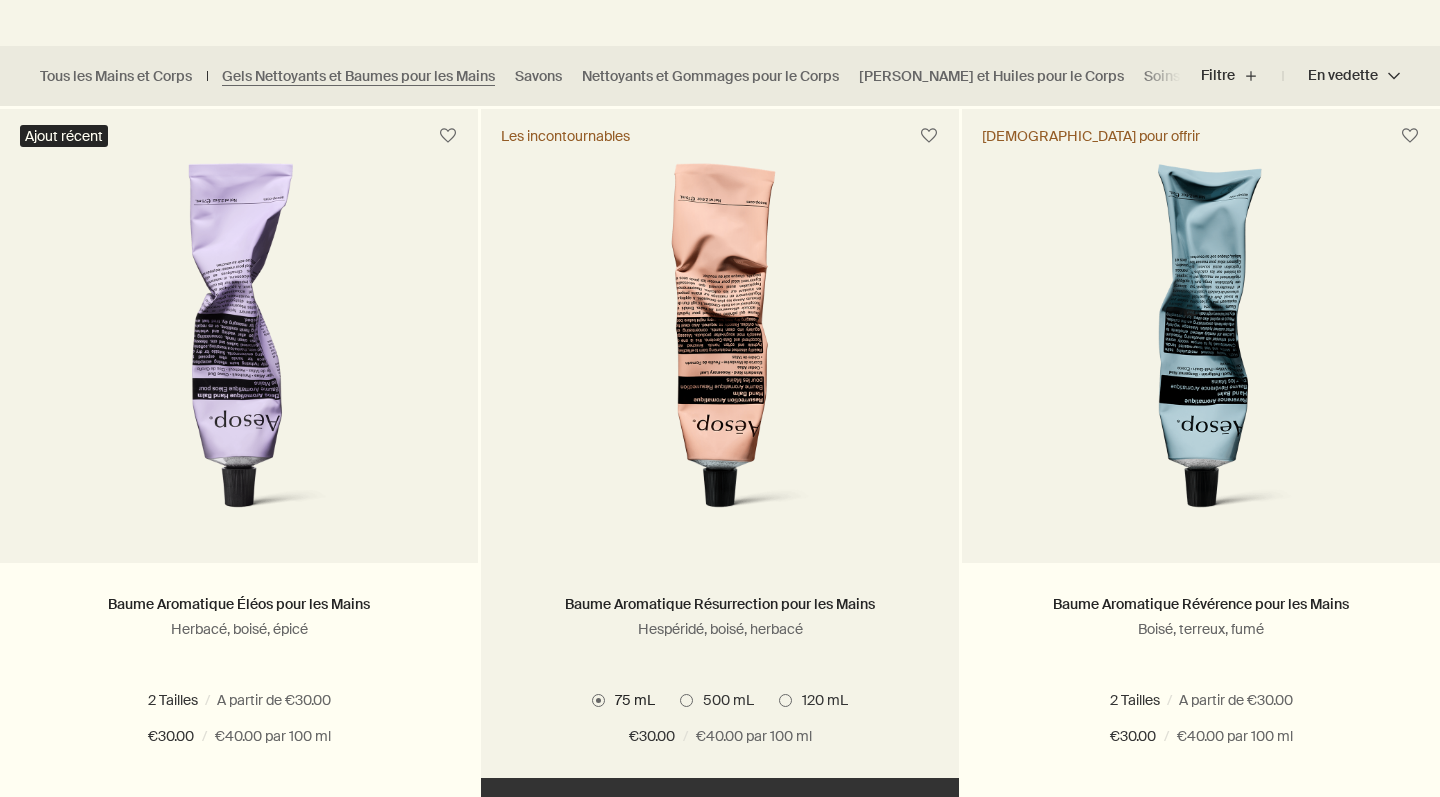scroll, scrollTop: 0, scrollLeft: 0, axis: both 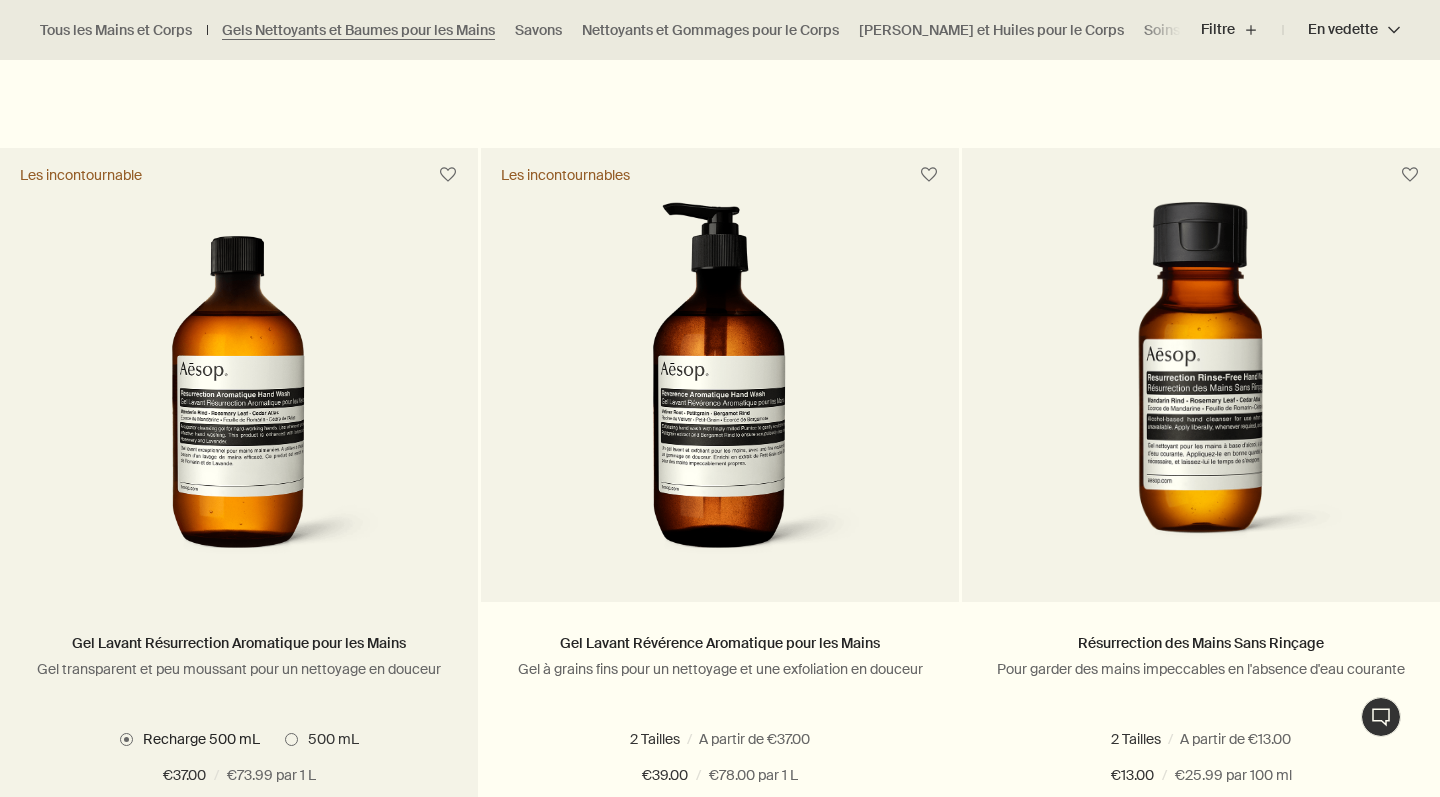 click at bounding box center [239, 387] 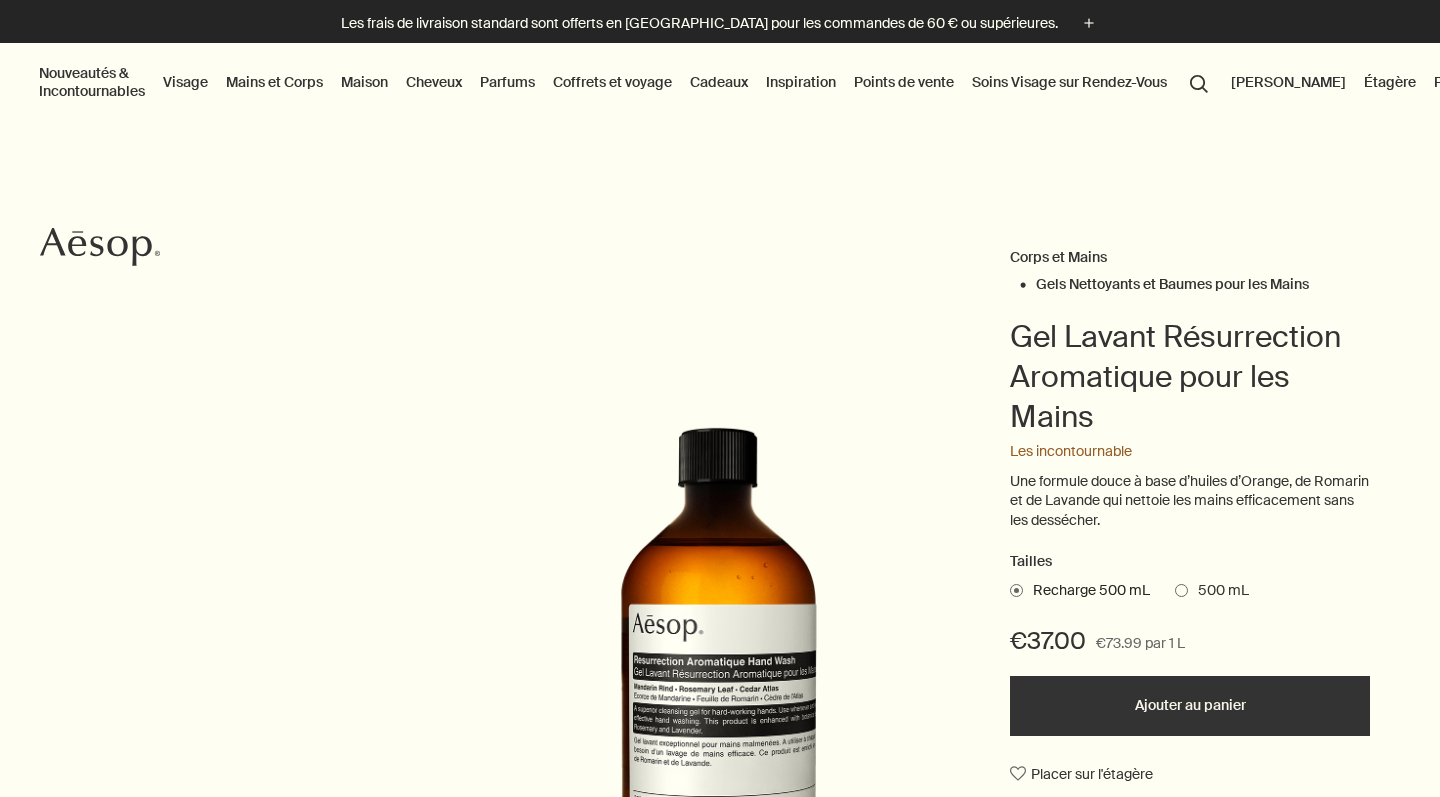 scroll, scrollTop: 0, scrollLeft: 0, axis: both 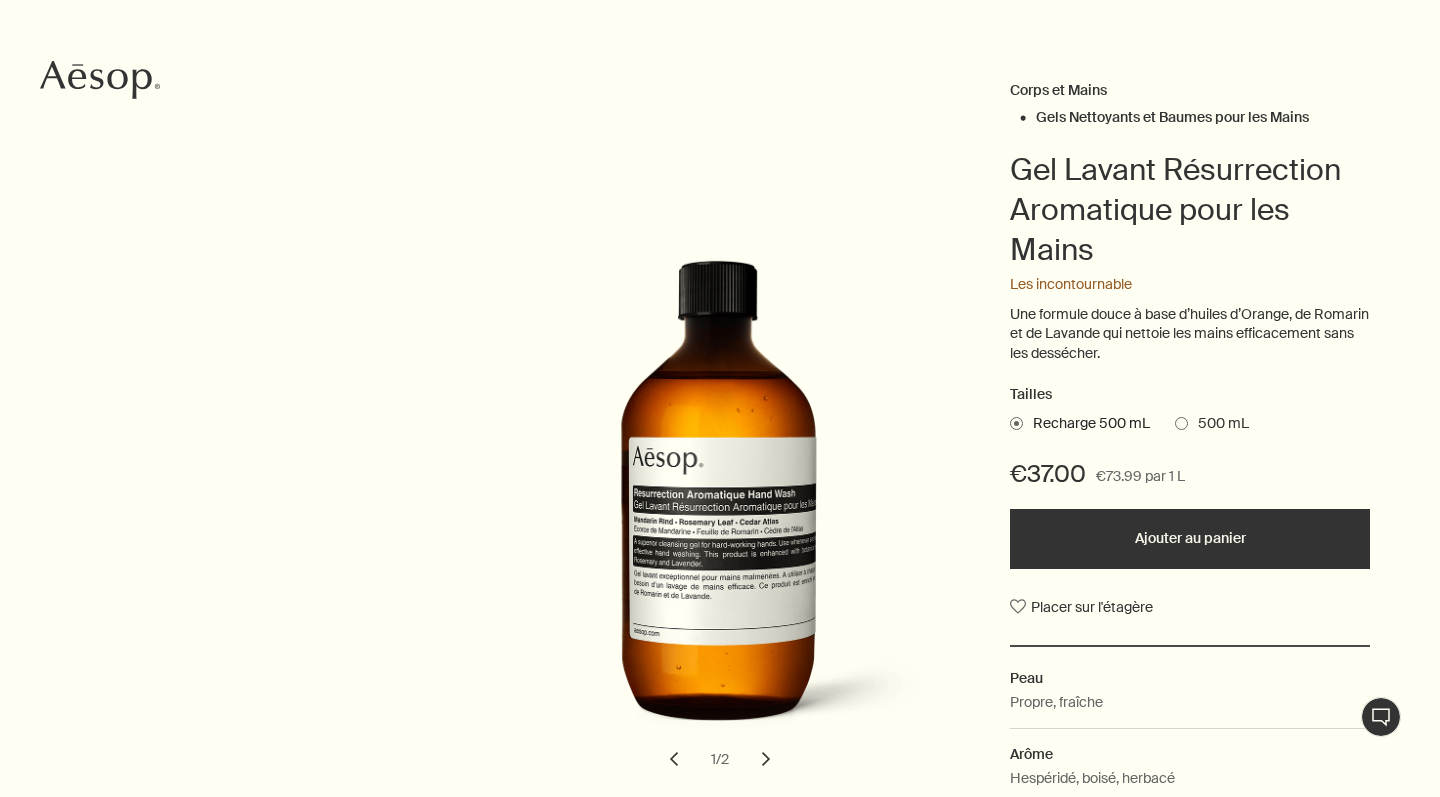 click on "Ajouter au panier" at bounding box center (1190, 539) 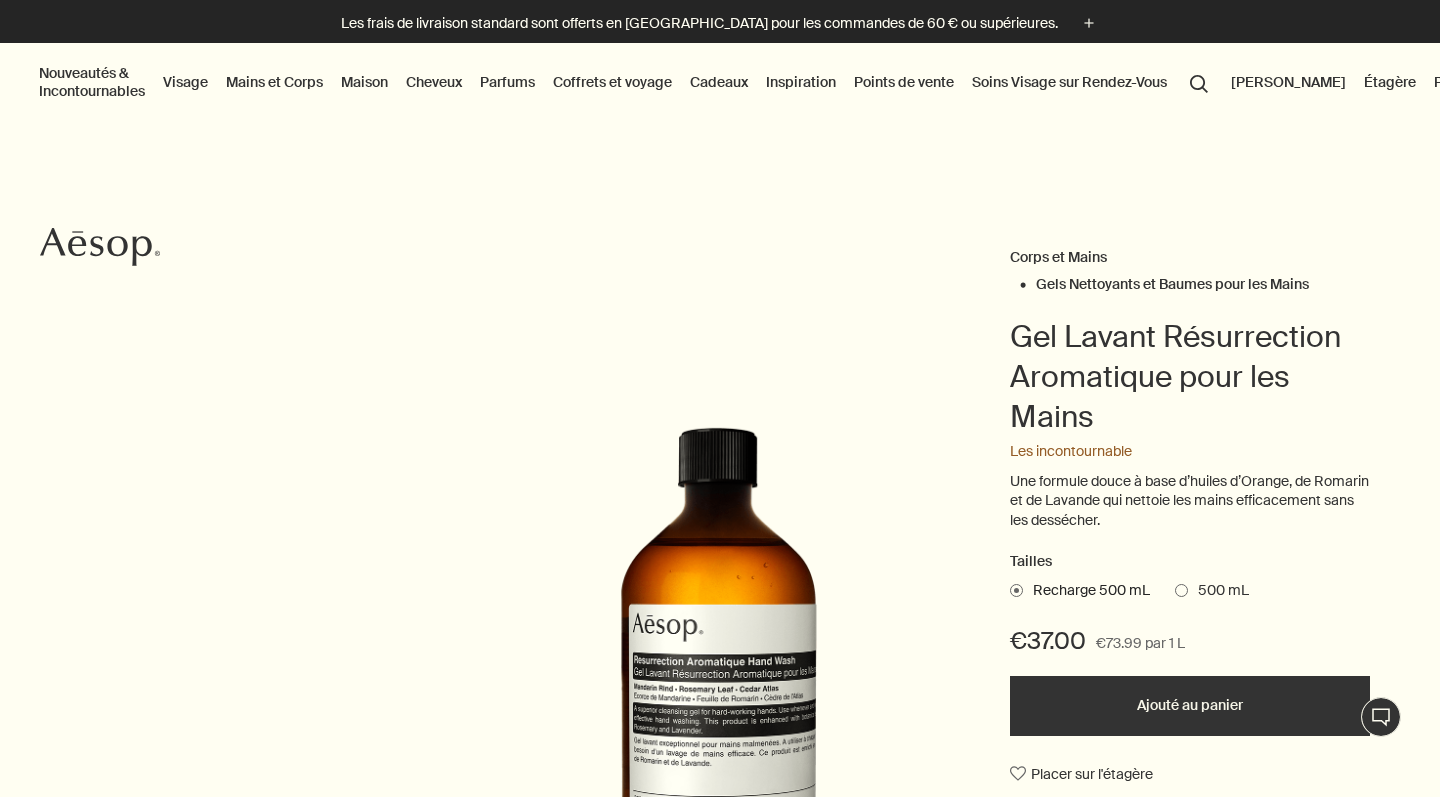 scroll, scrollTop: 202, scrollLeft: 0, axis: vertical 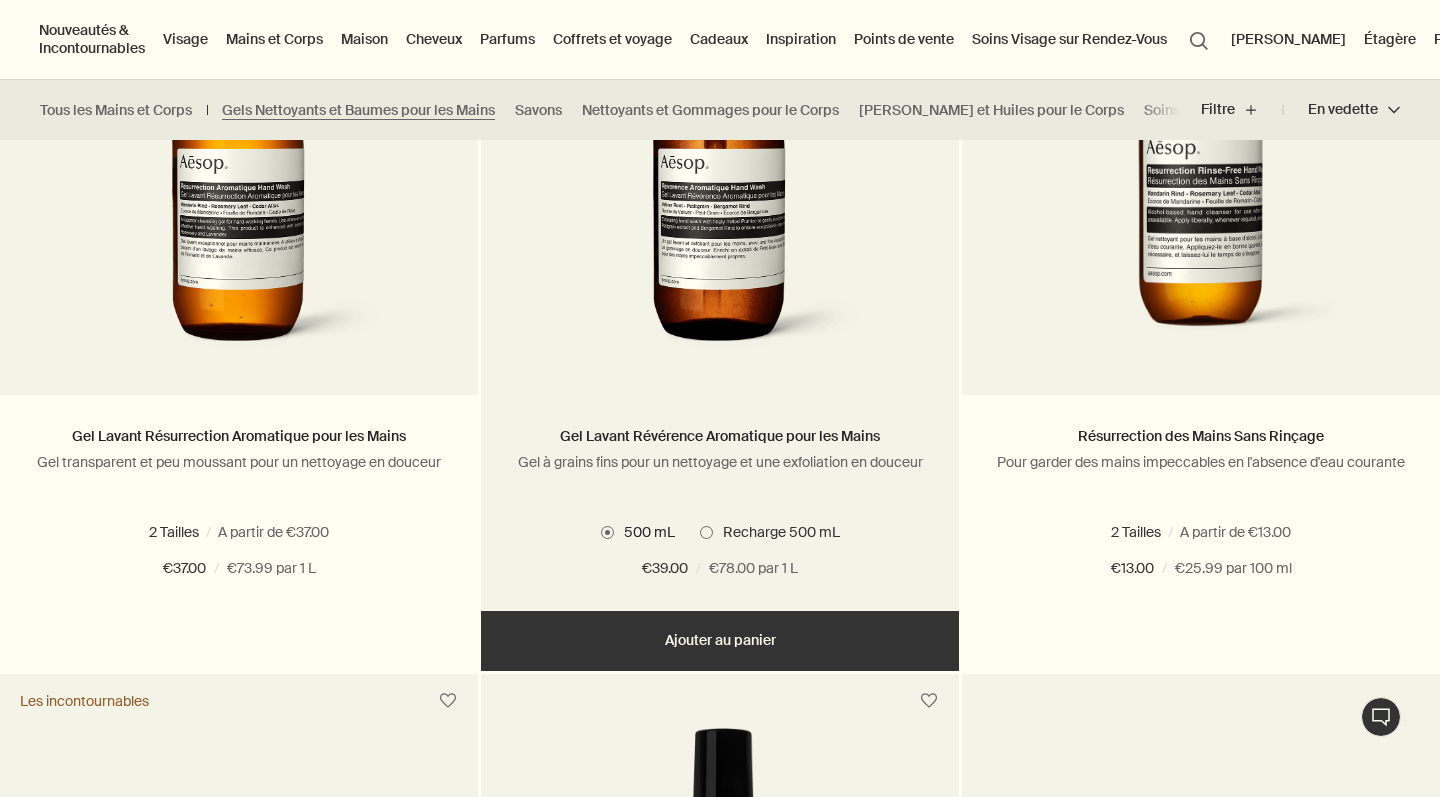 click on "Ajouter Ajouter au panier" at bounding box center [720, 641] 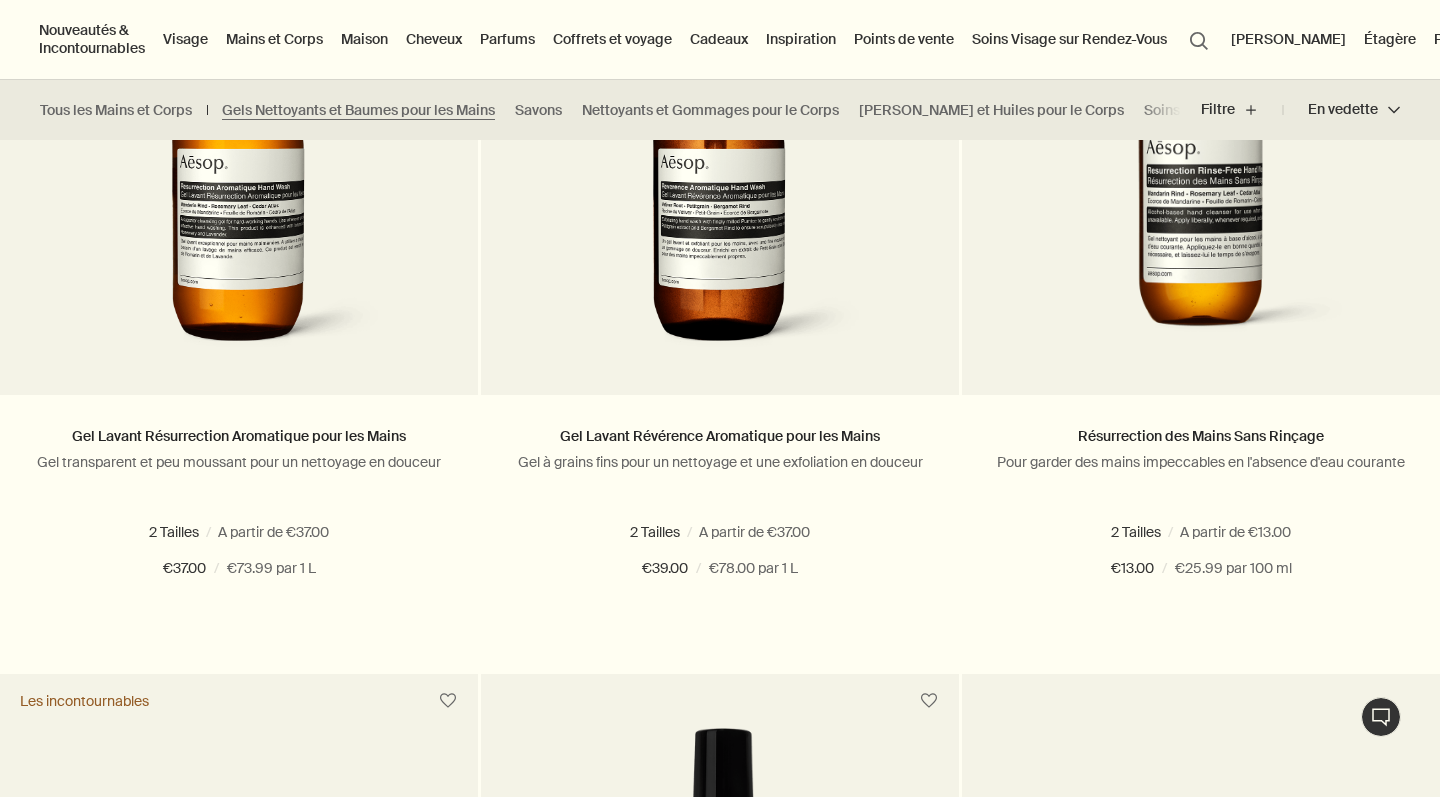 click on "Panier 2" at bounding box center (1464, 39) 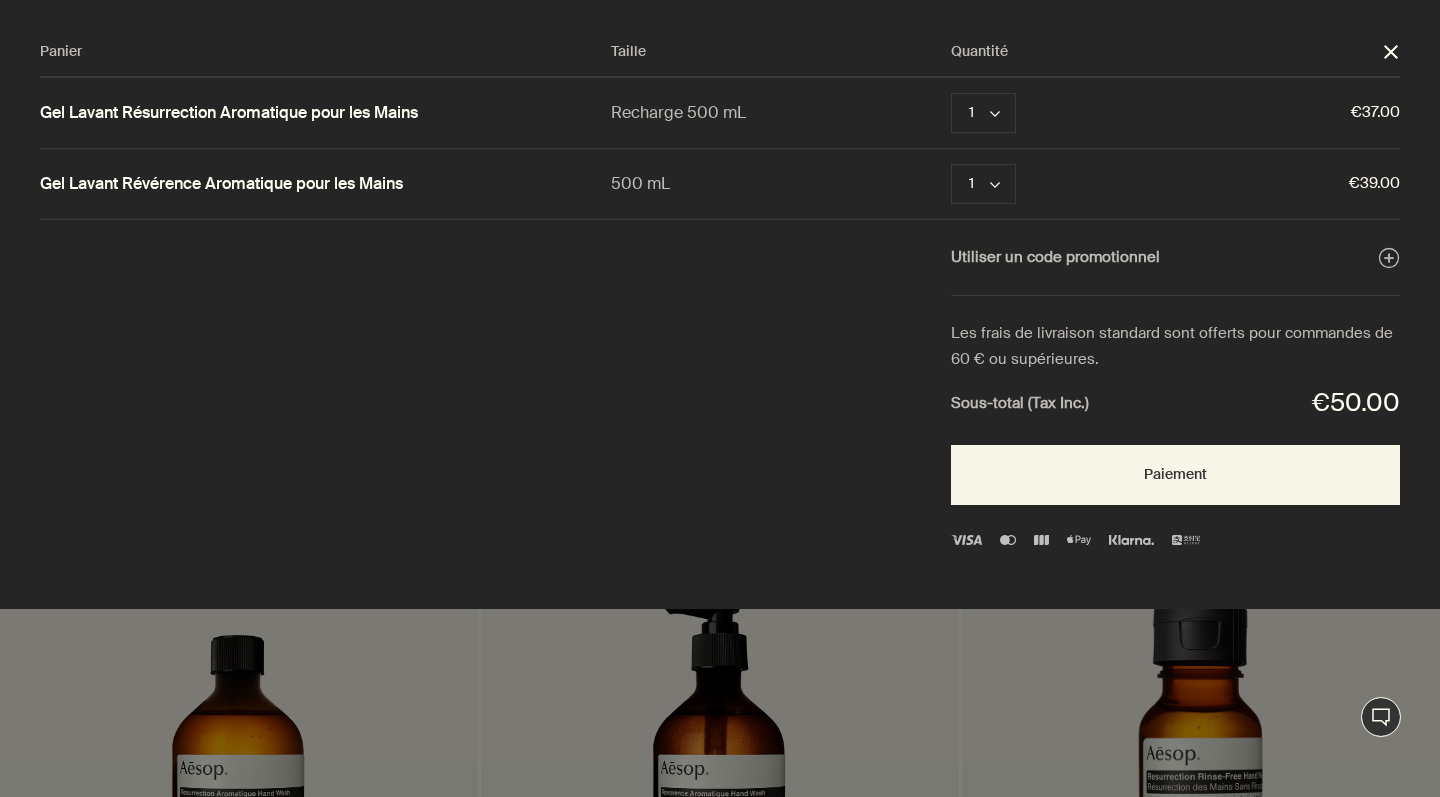 scroll, scrollTop: 0, scrollLeft: 0, axis: both 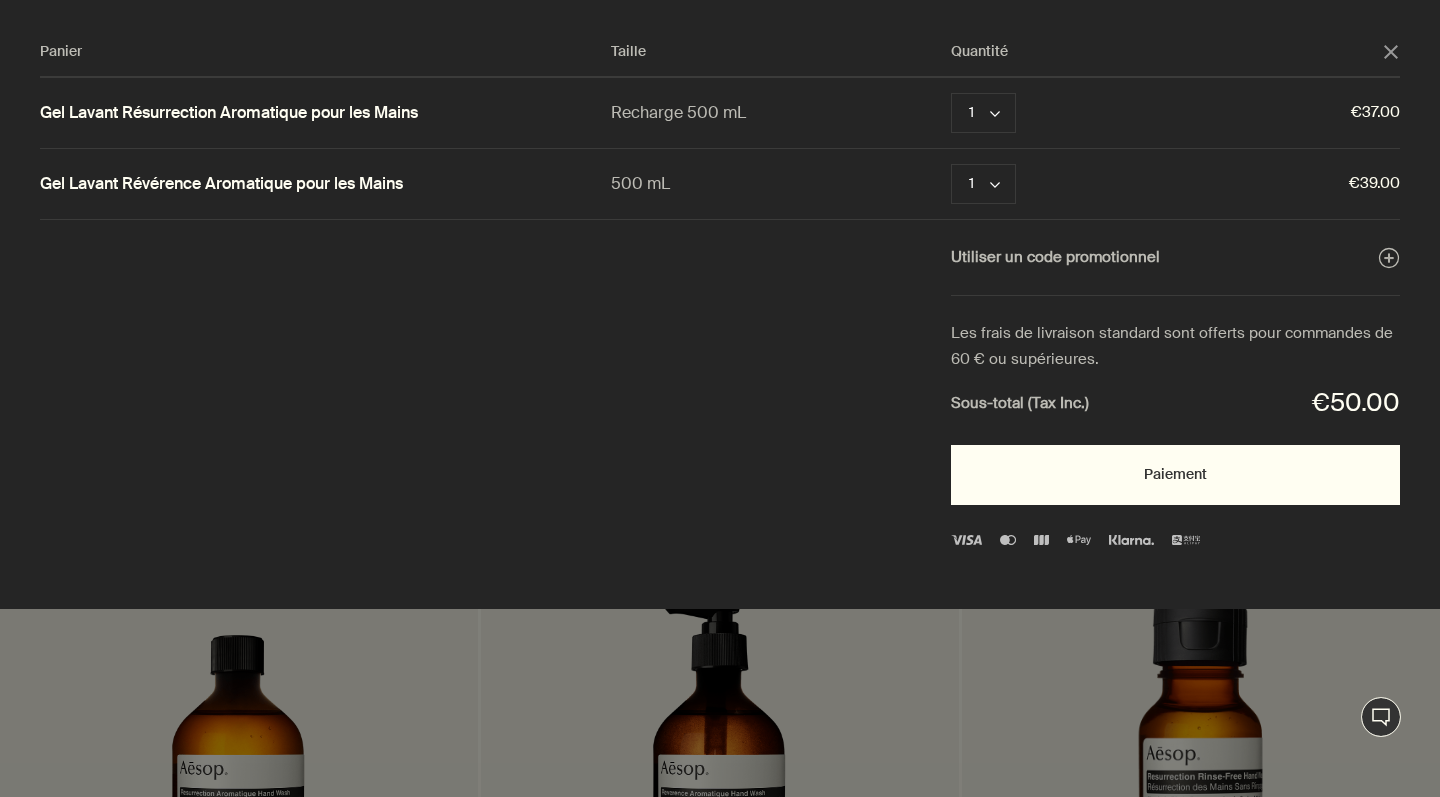 click on "Paiement" at bounding box center (1175, 475) 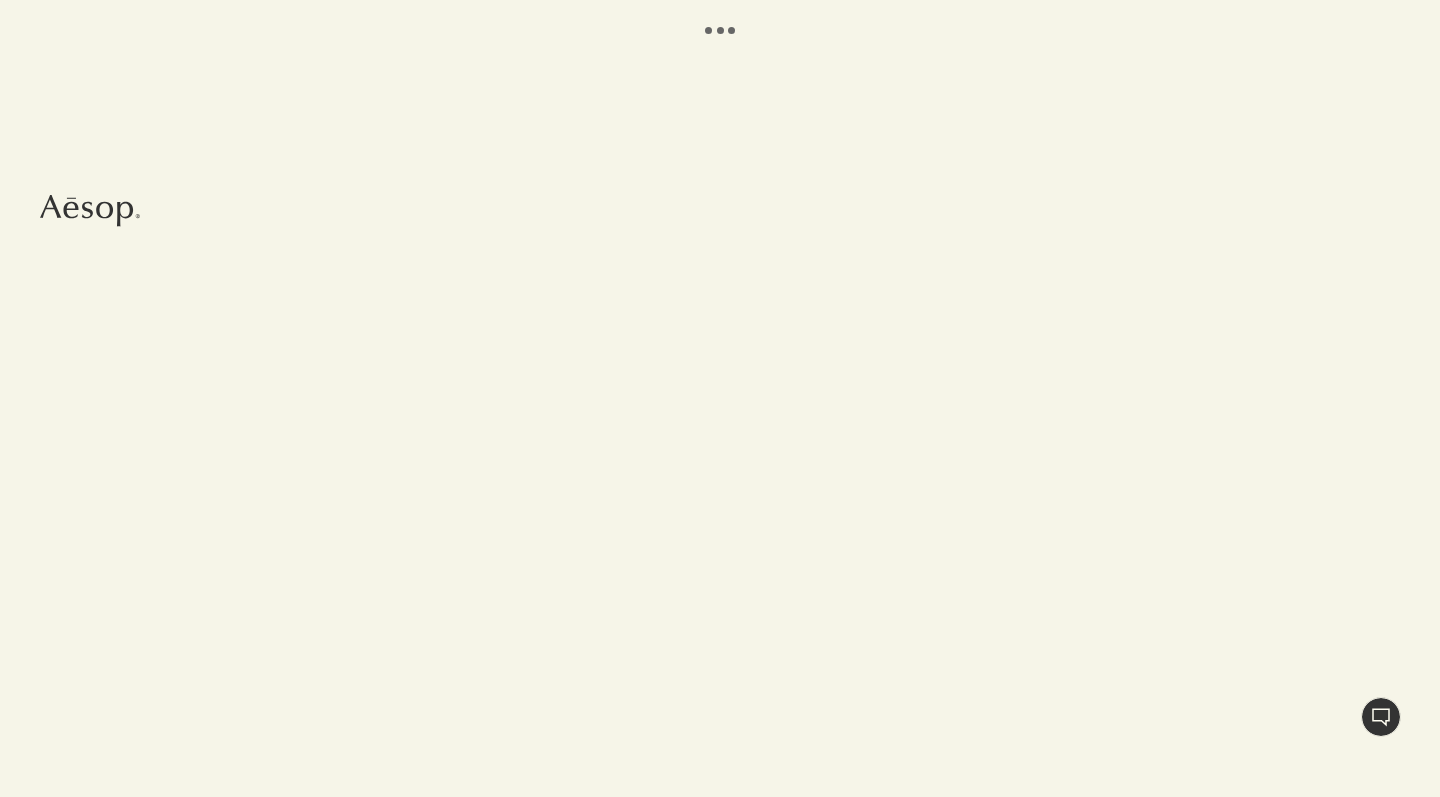 scroll, scrollTop: 0, scrollLeft: 0, axis: both 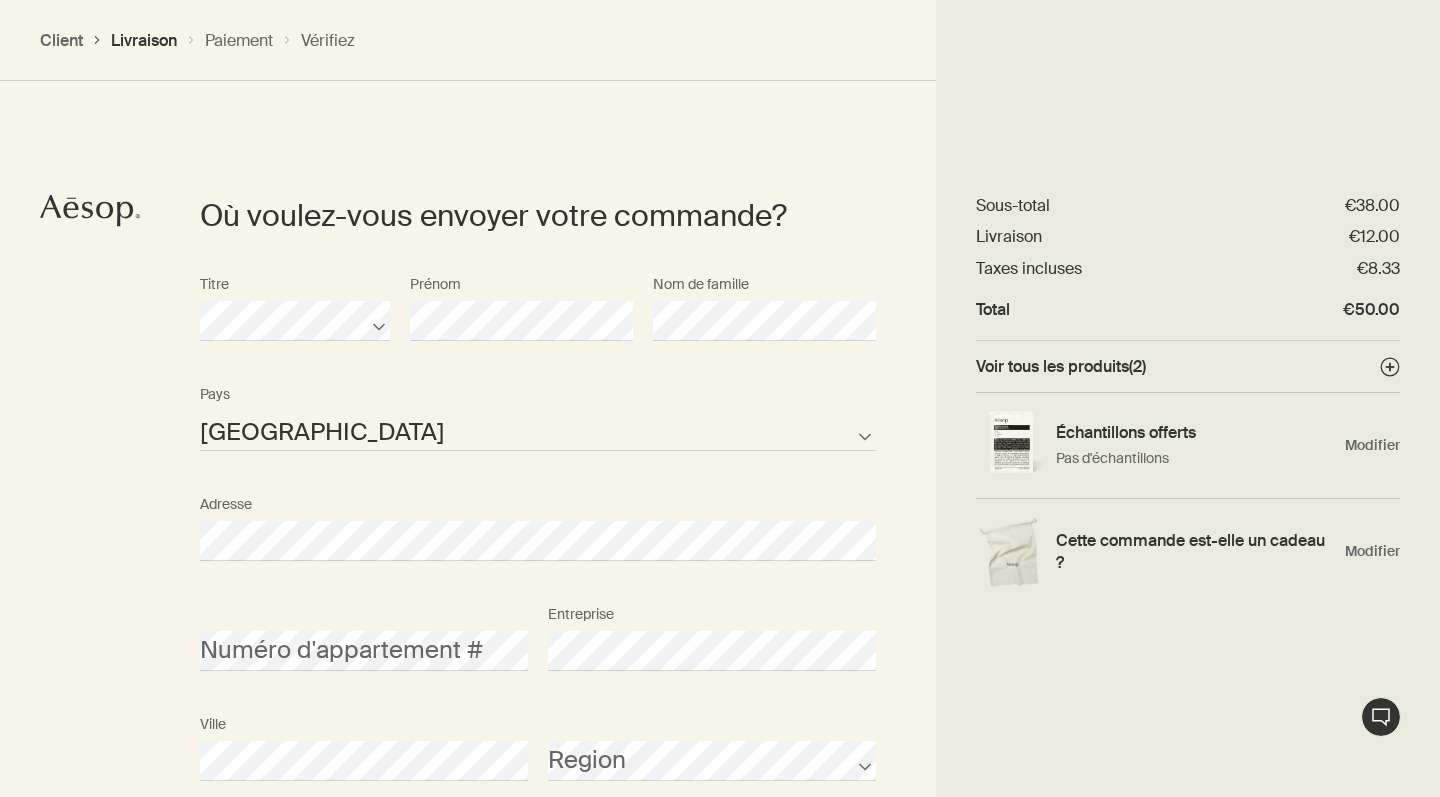 click on "Prénom" at bounding box center (521, 303) 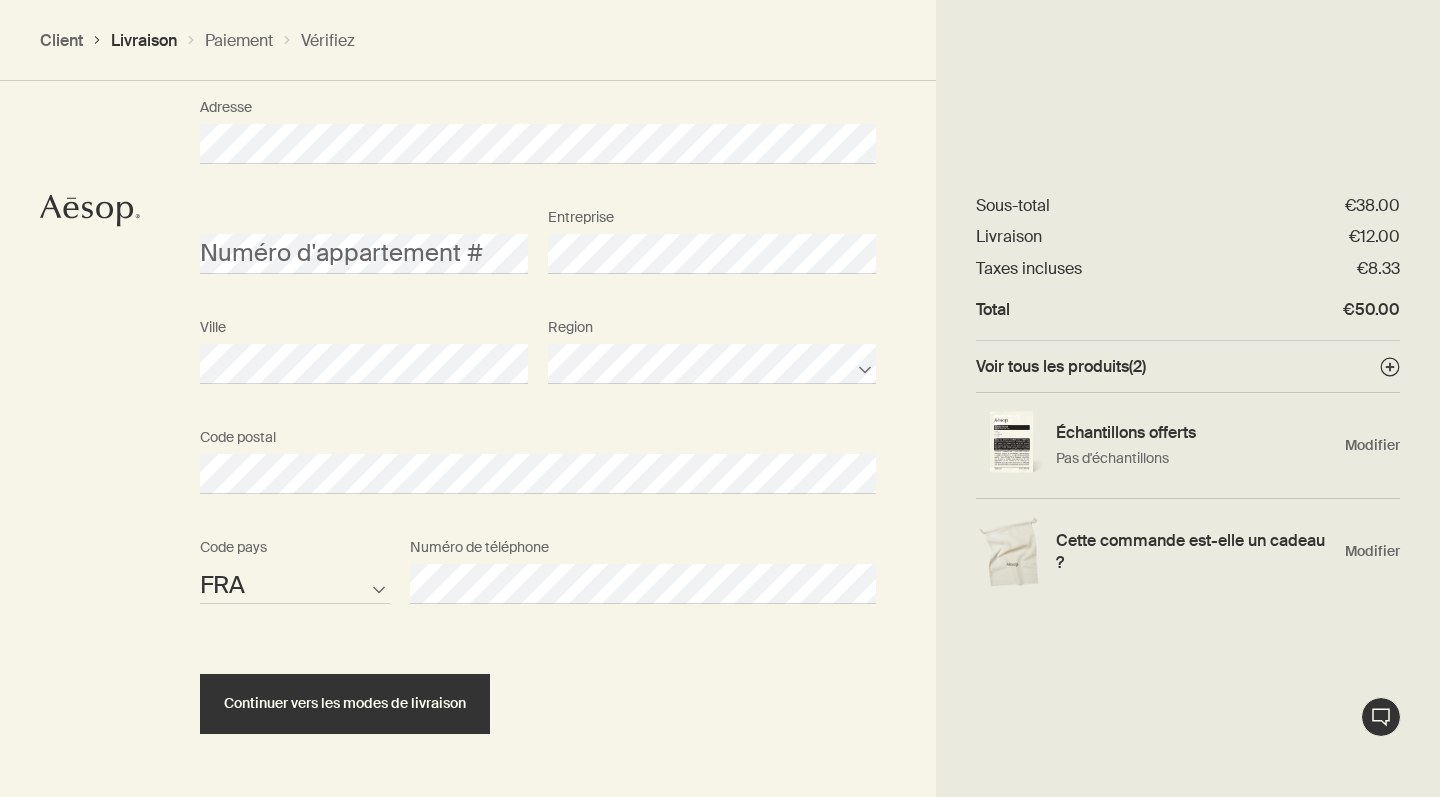 scroll, scrollTop: 849, scrollLeft: 0, axis: vertical 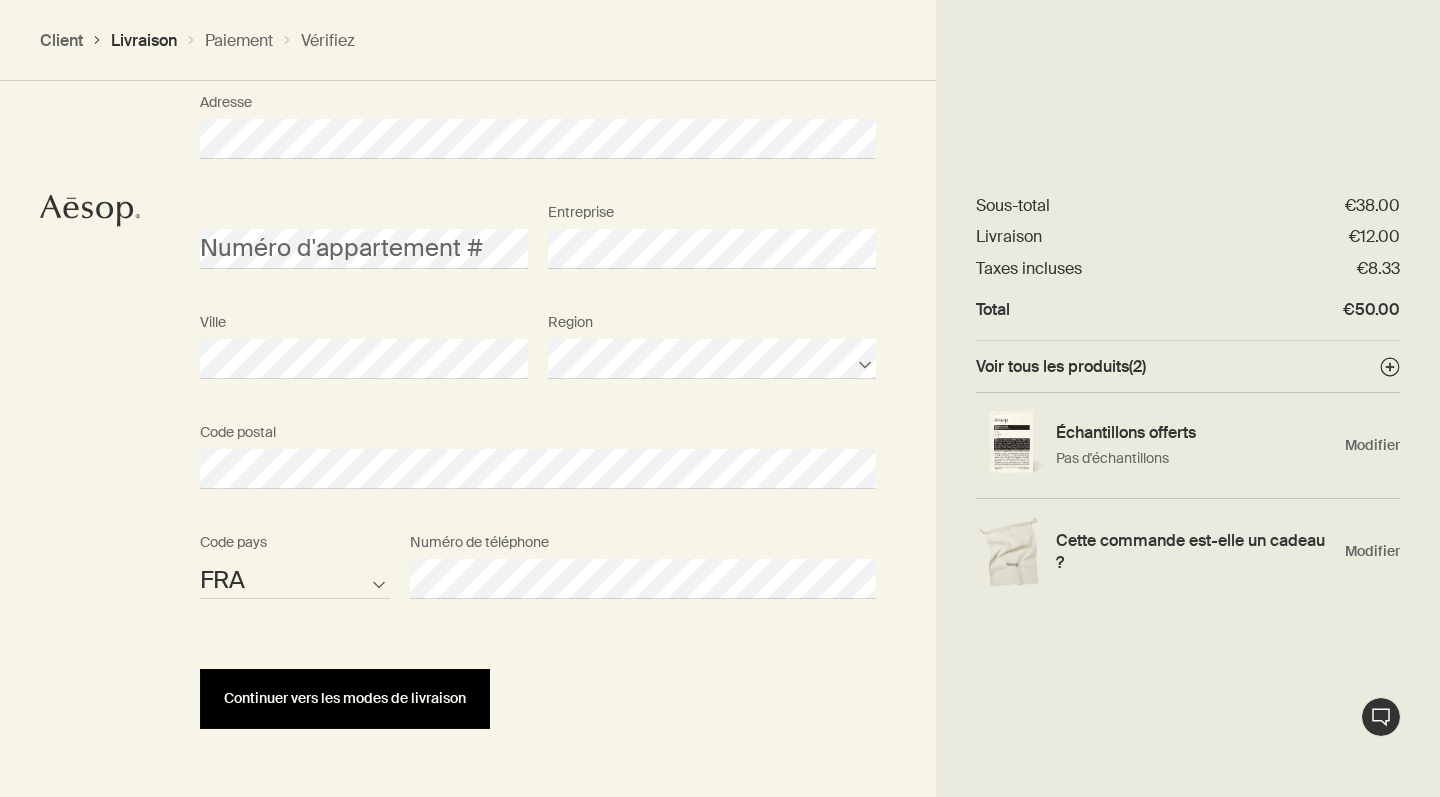 click on "Continuer vers les modes de livraison" at bounding box center (345, 699) 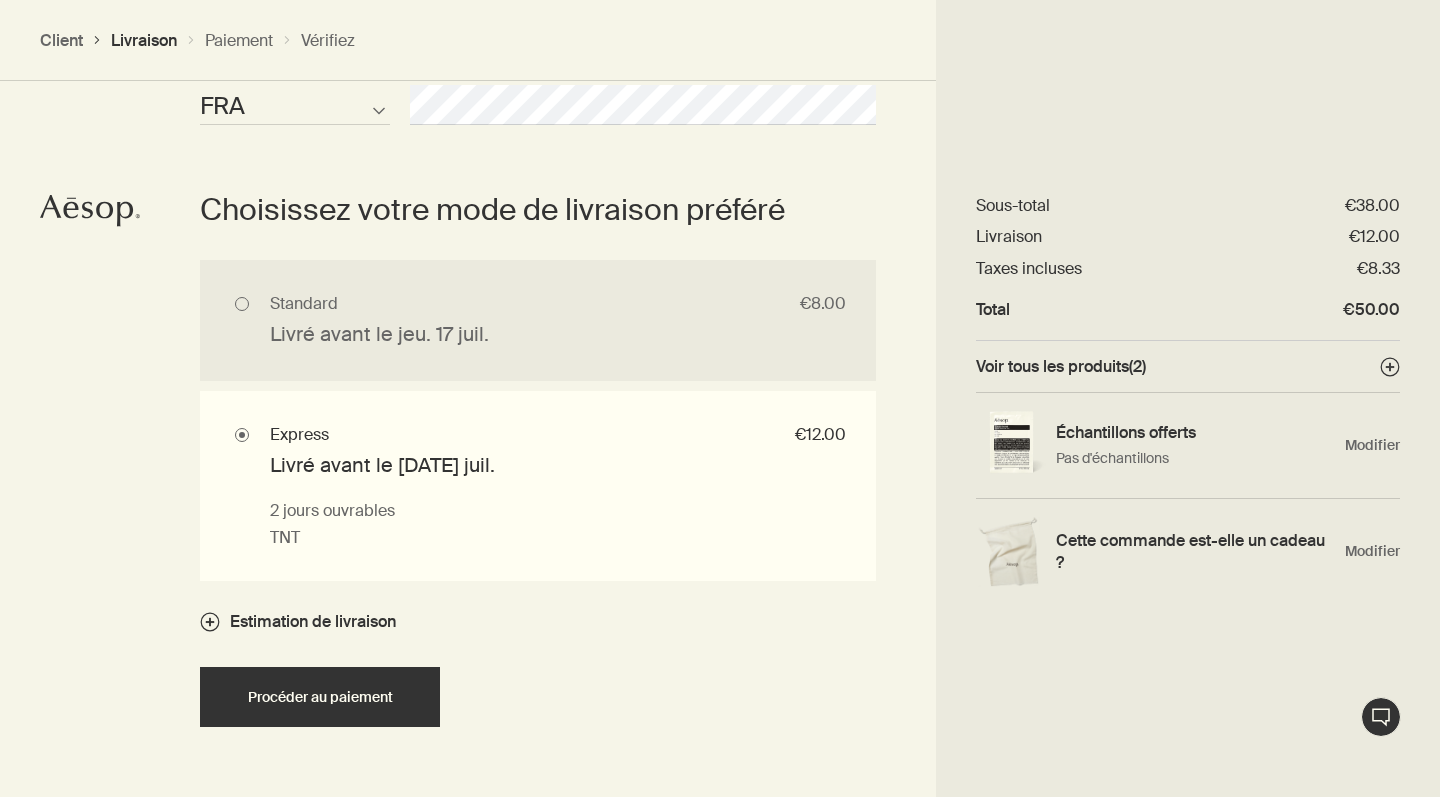 scroll, scrollTop: 1324, scrollLeft: 0, axis: vertical 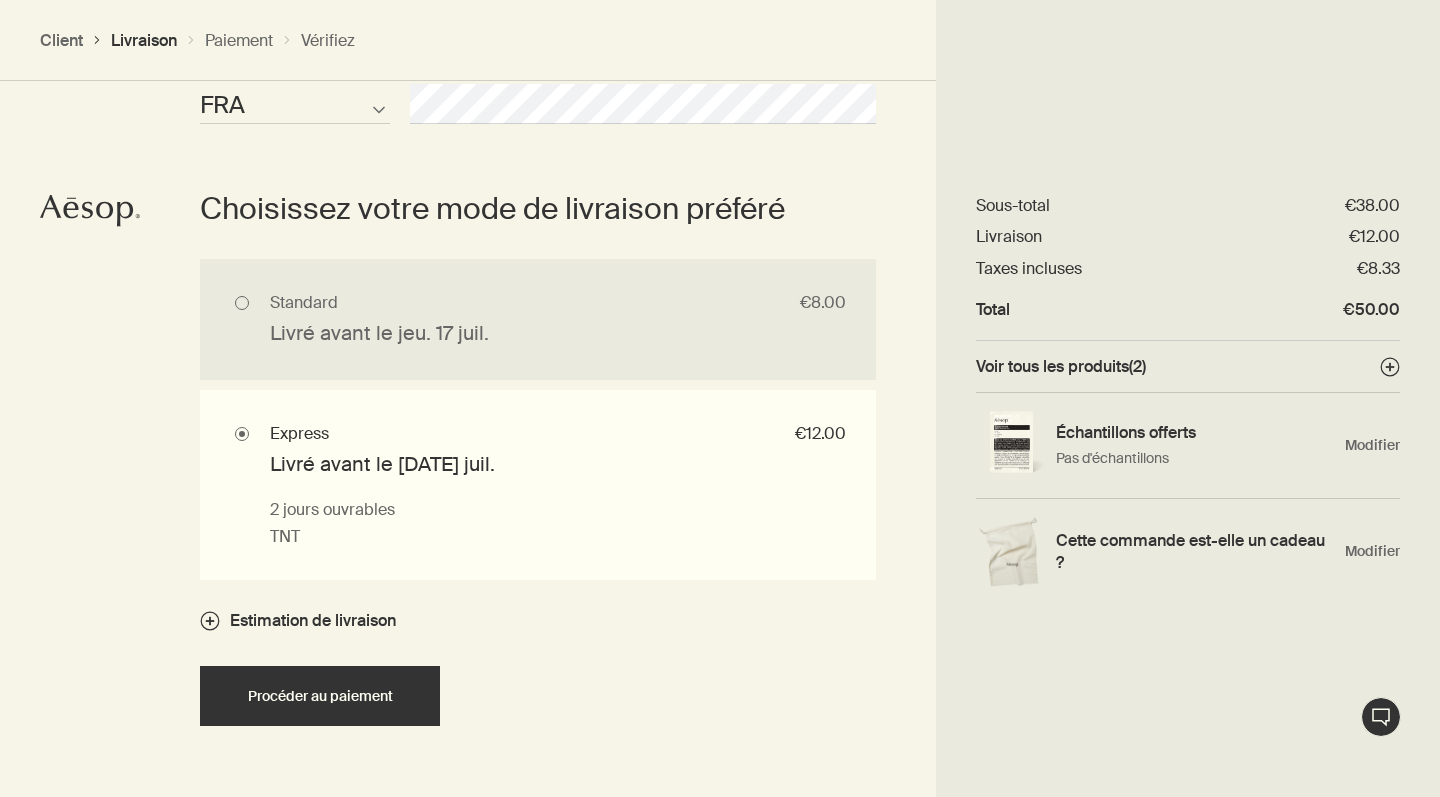 click on "Standard €8.00 Livré avant le jeu. 17 juil. 3-4 jours ouvrables DPD" at bounding box center (538, 319) 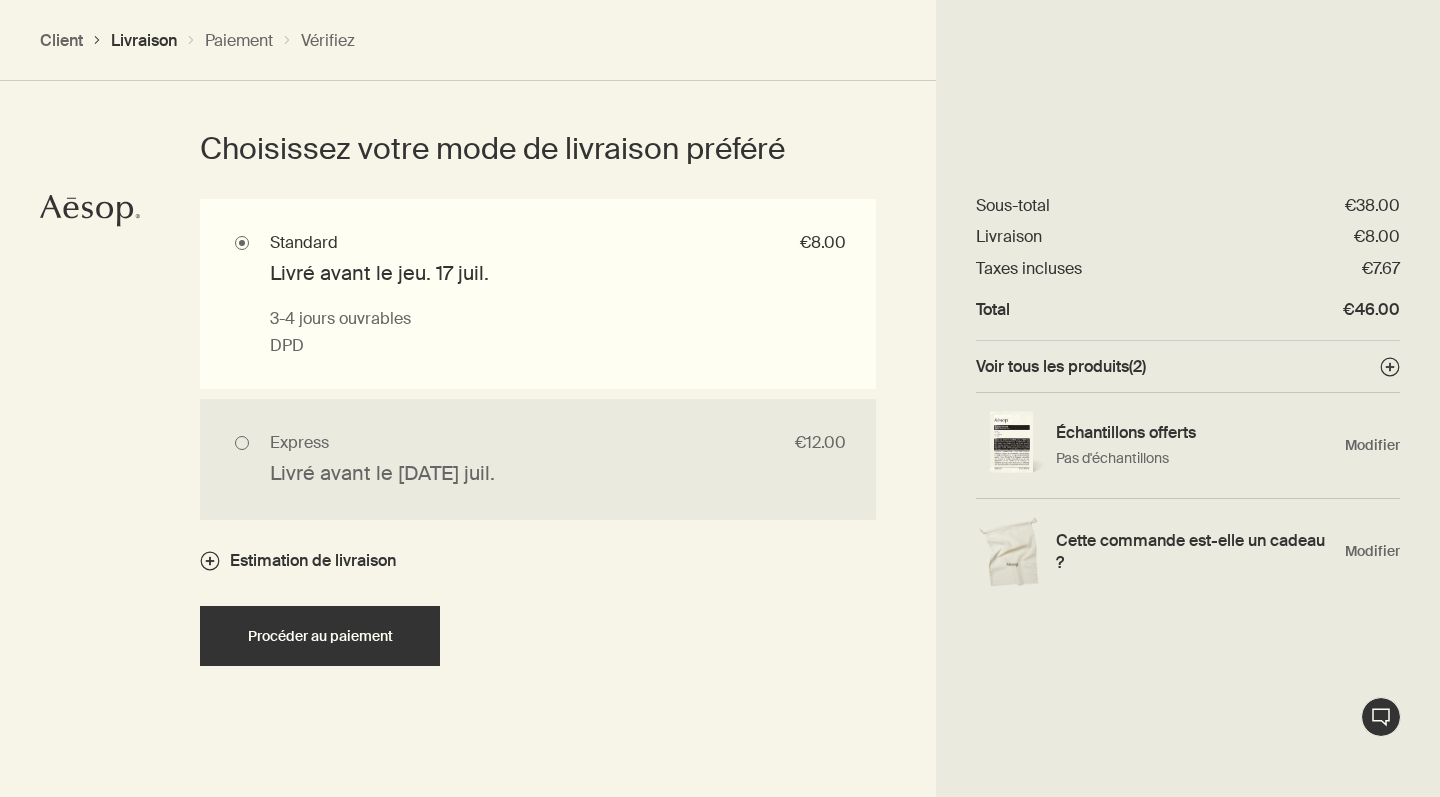 scroll, scrollTop: 1384, scrollLeft: 0, axis: vertical 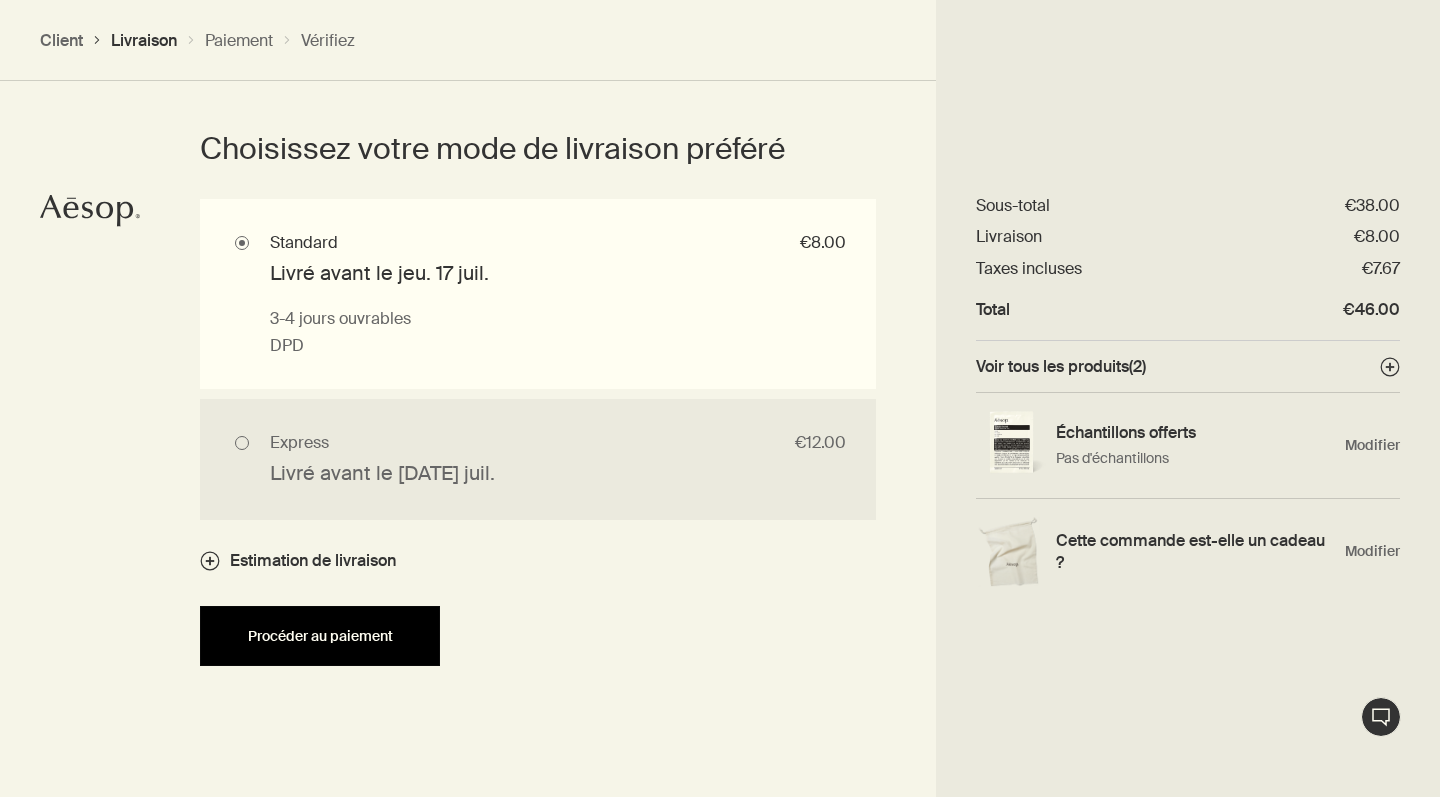 click on "Procéder au paiement" at bounding box center (320, 636) 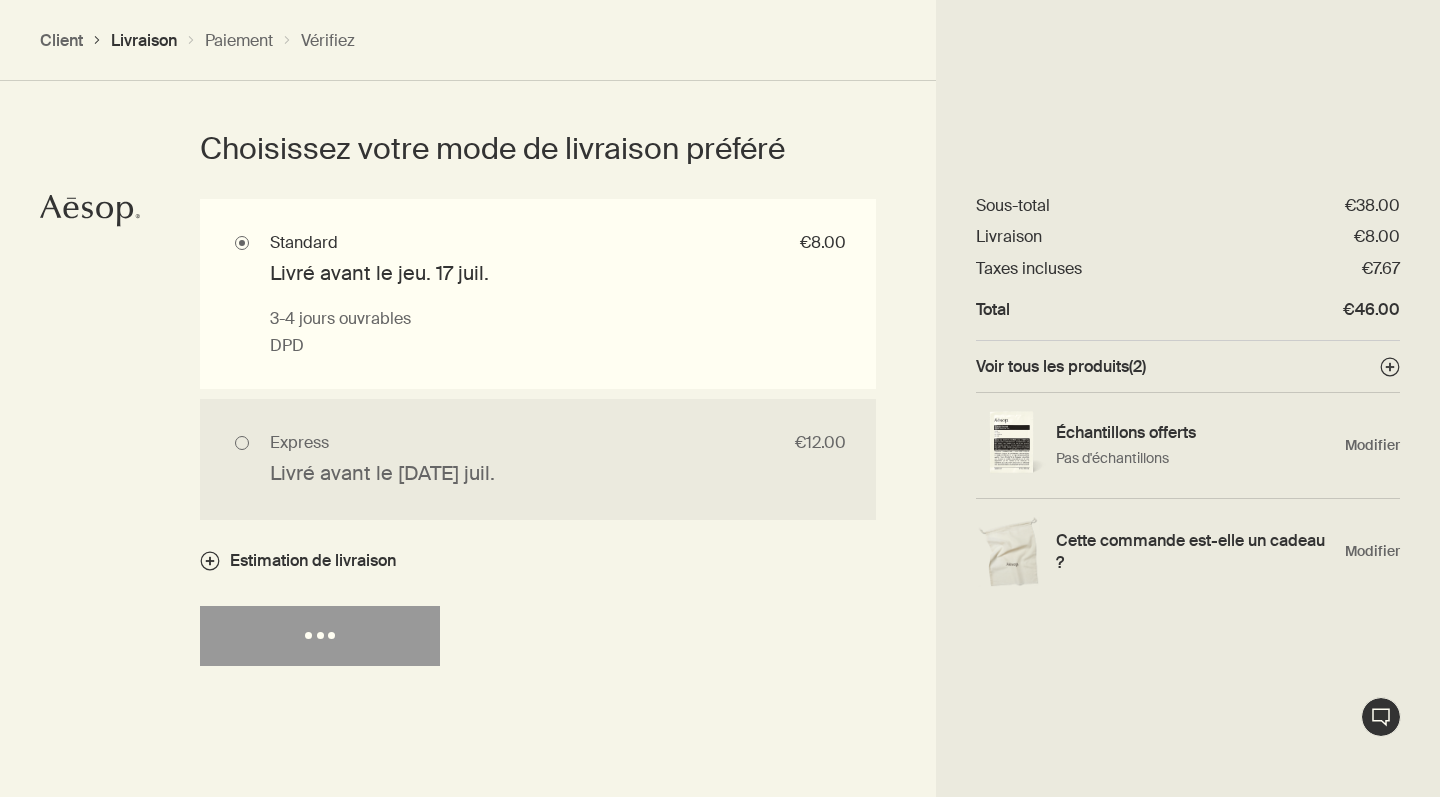 select on "FR" 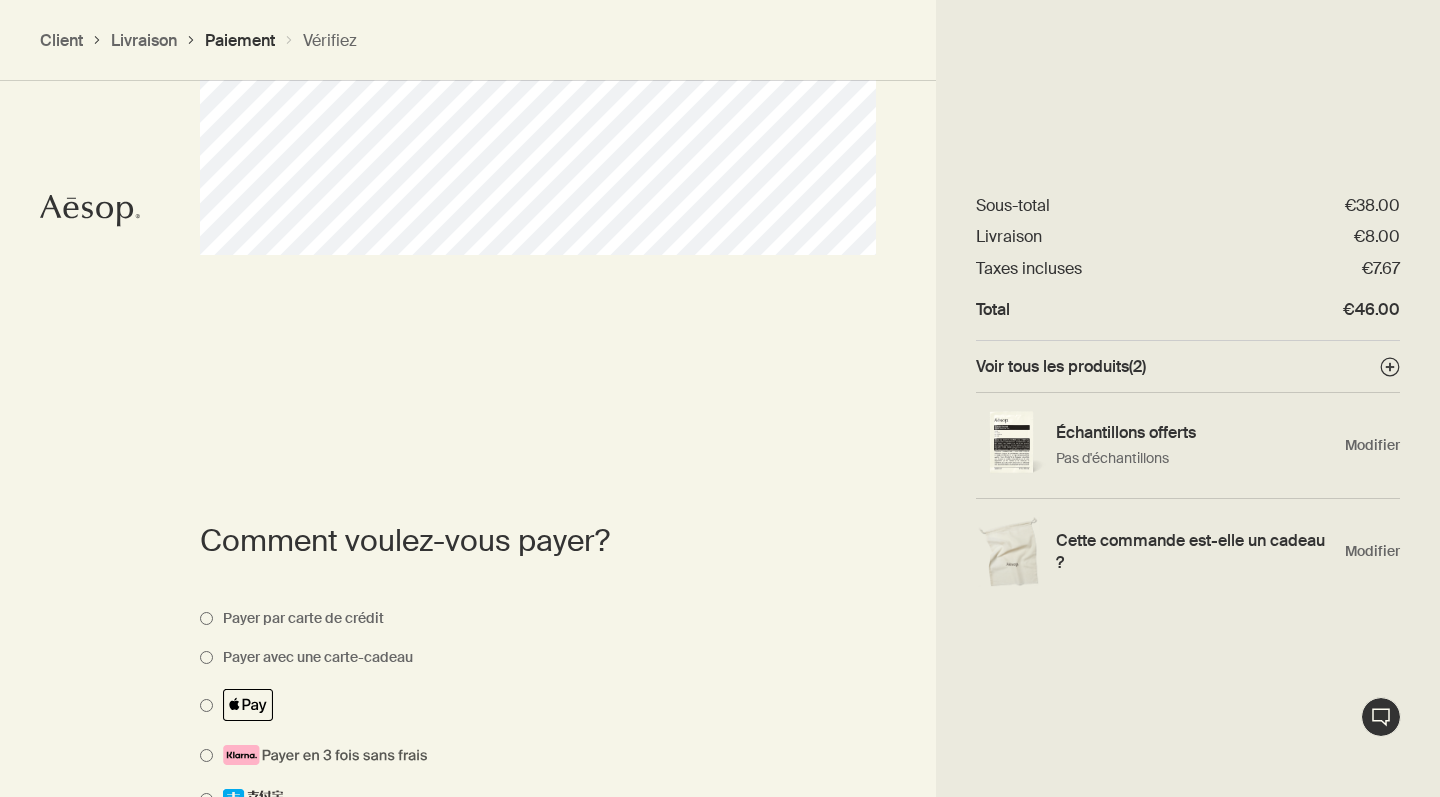 scroll, scrollTop: 658, scrollLeft: 0, axis: vertical 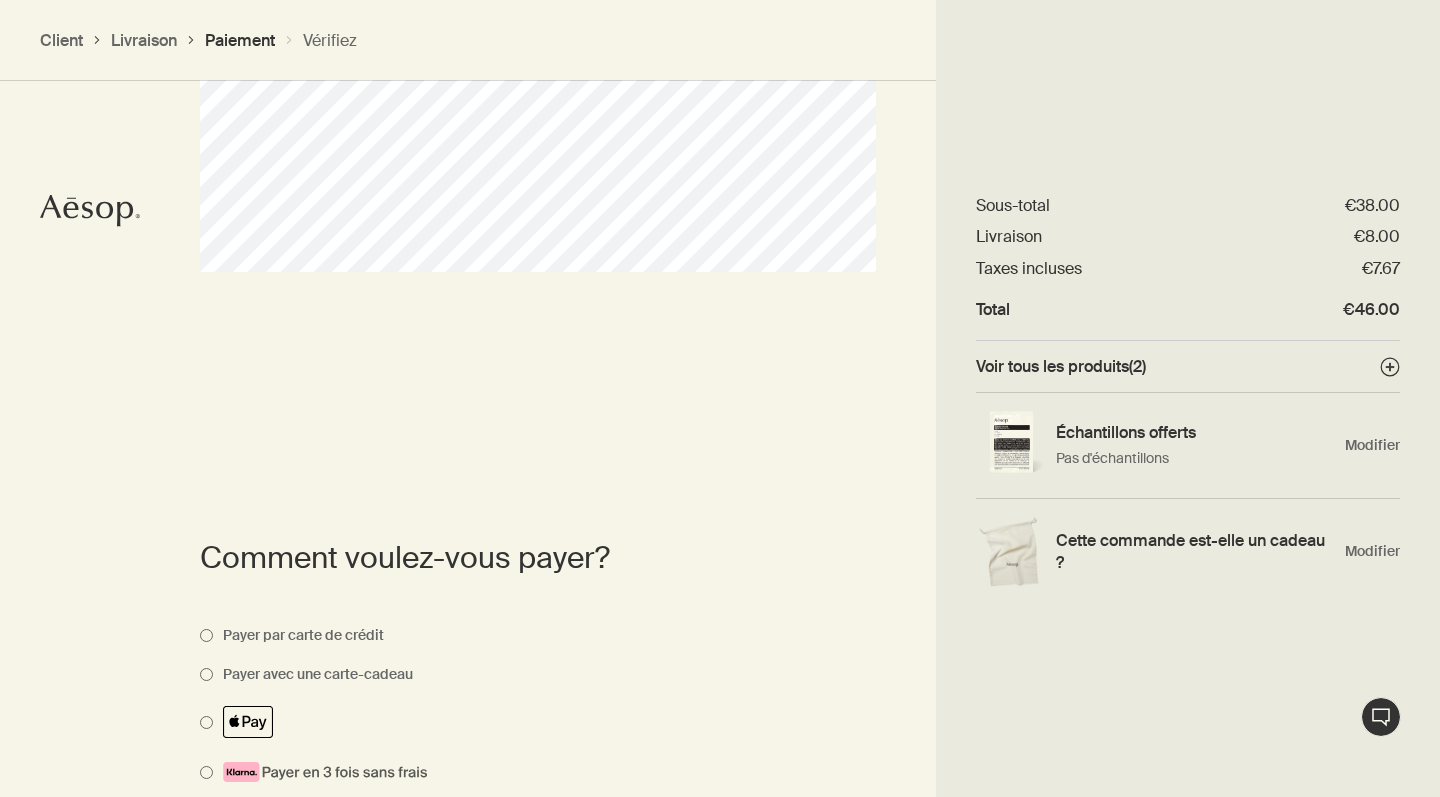 click on "Voir tous les produits  ( 2 )" at bounding box center [1061, 366] 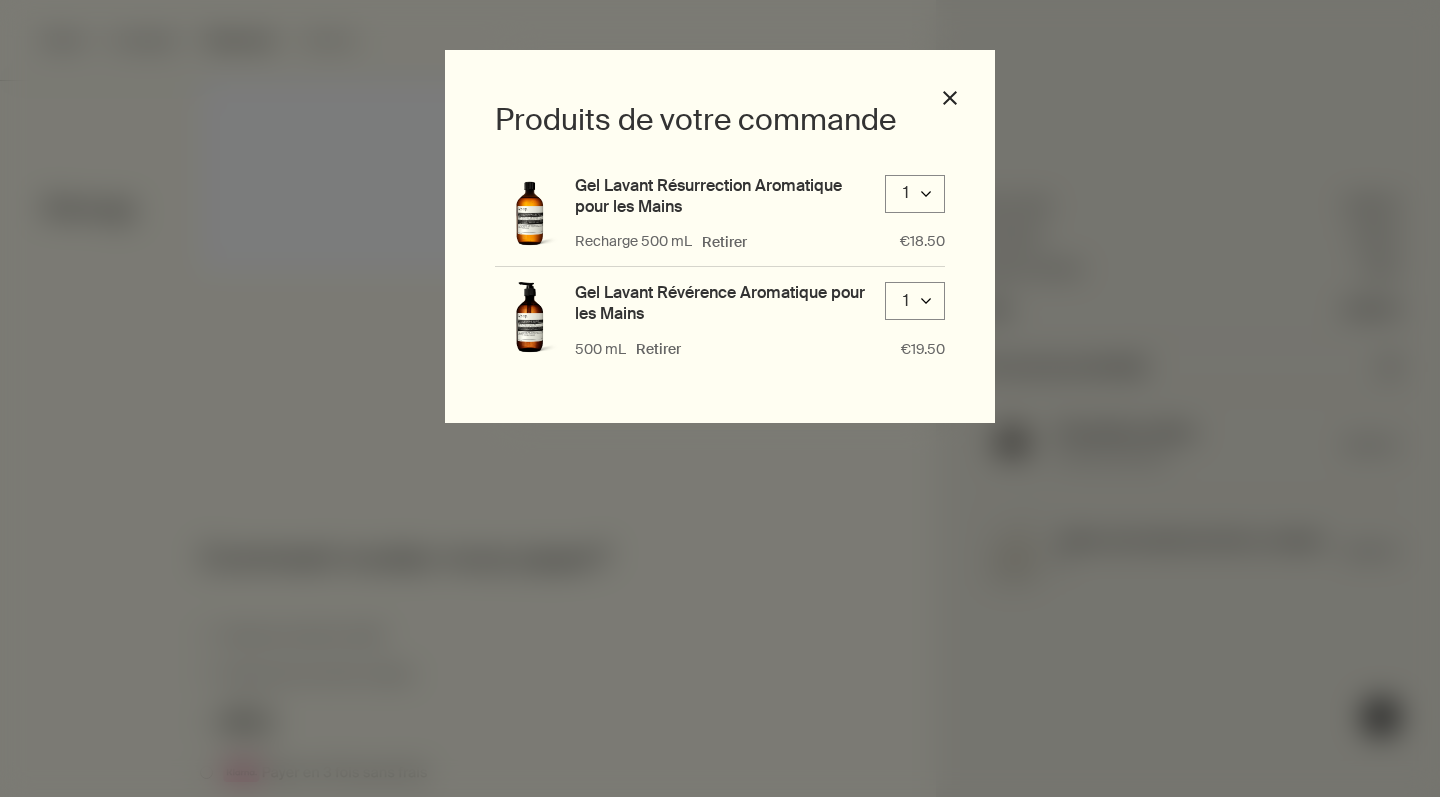 click on "1 downArrow" at bounding box center (915, 196) 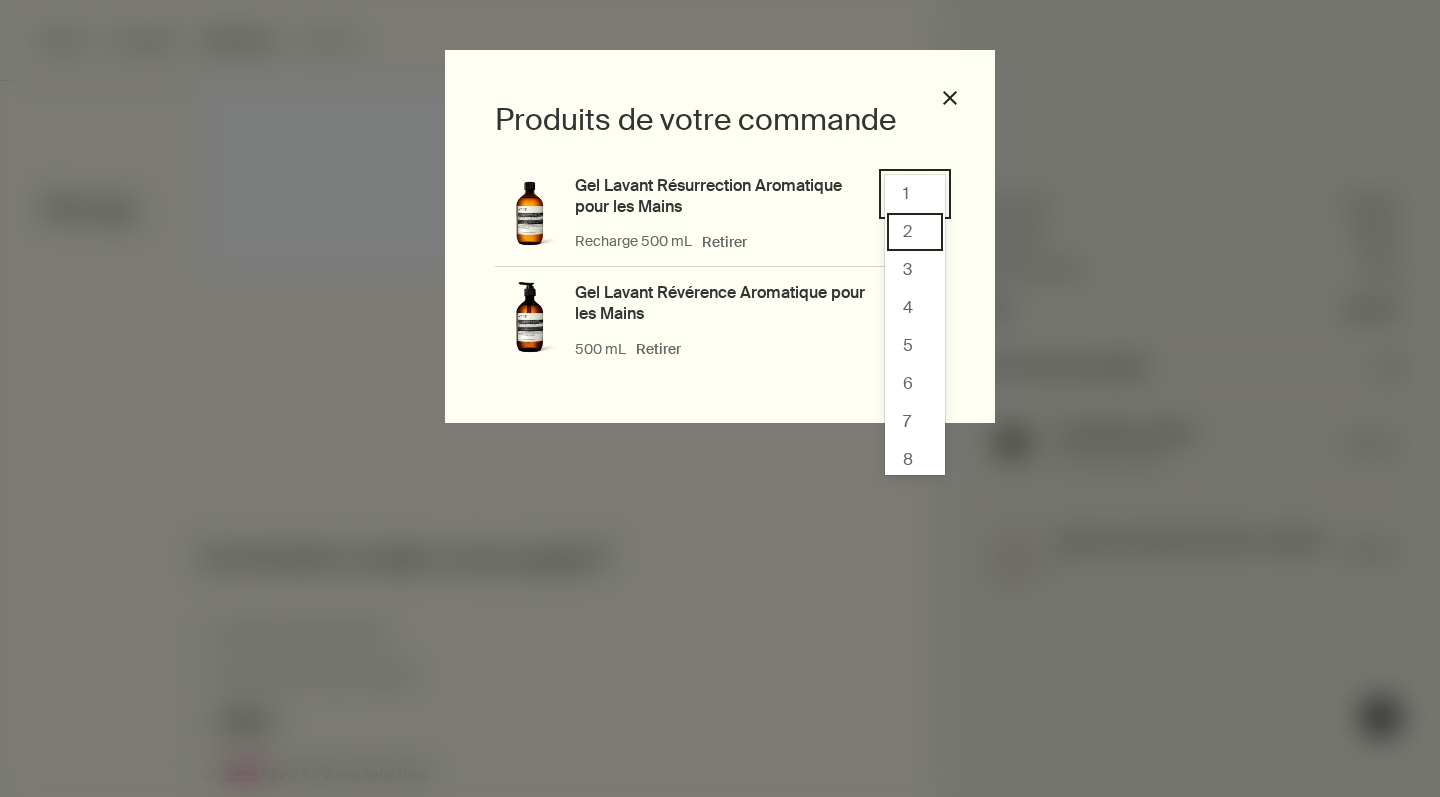 click on "2" at bounding box center (907, 232) 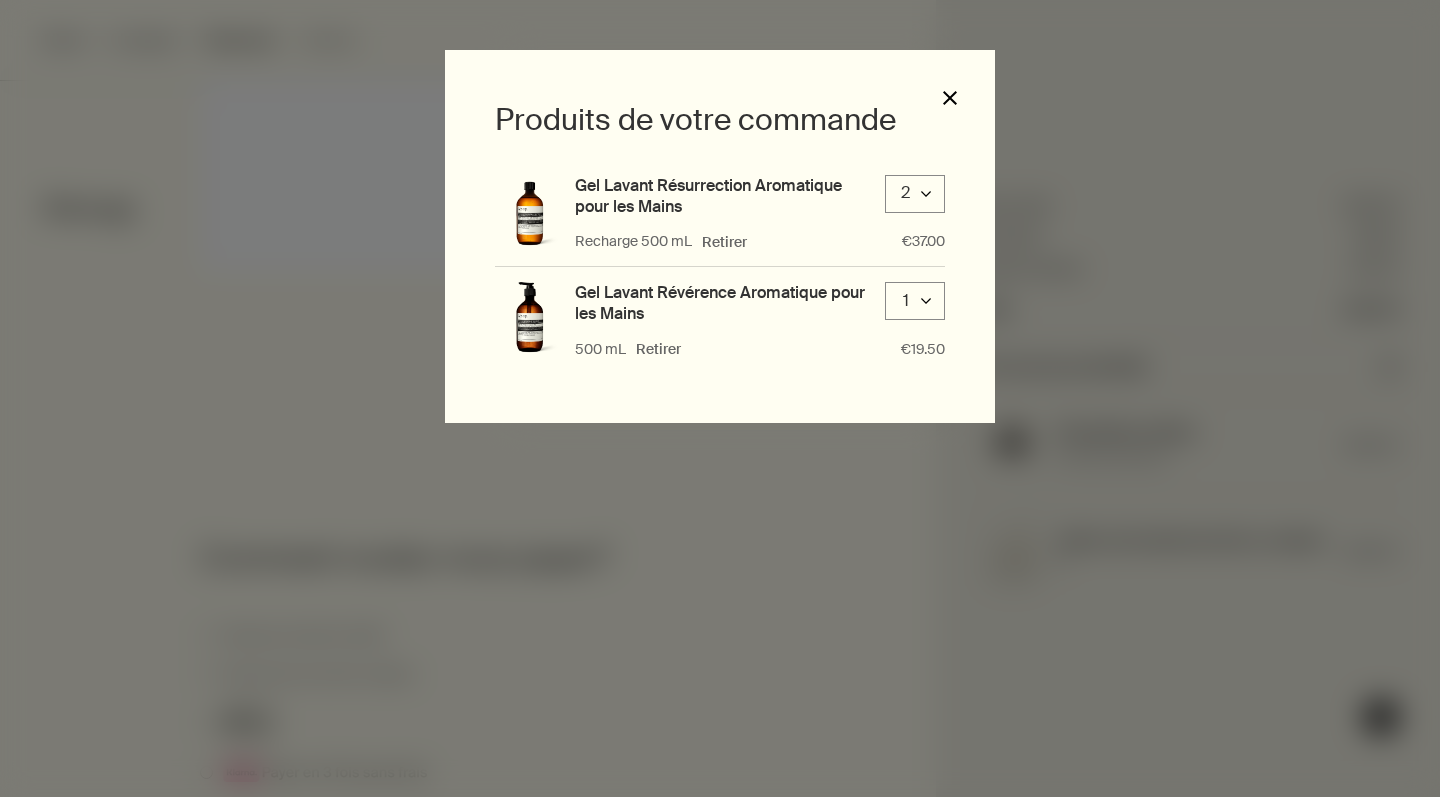 click on "close" at bounding box center [950, 98] 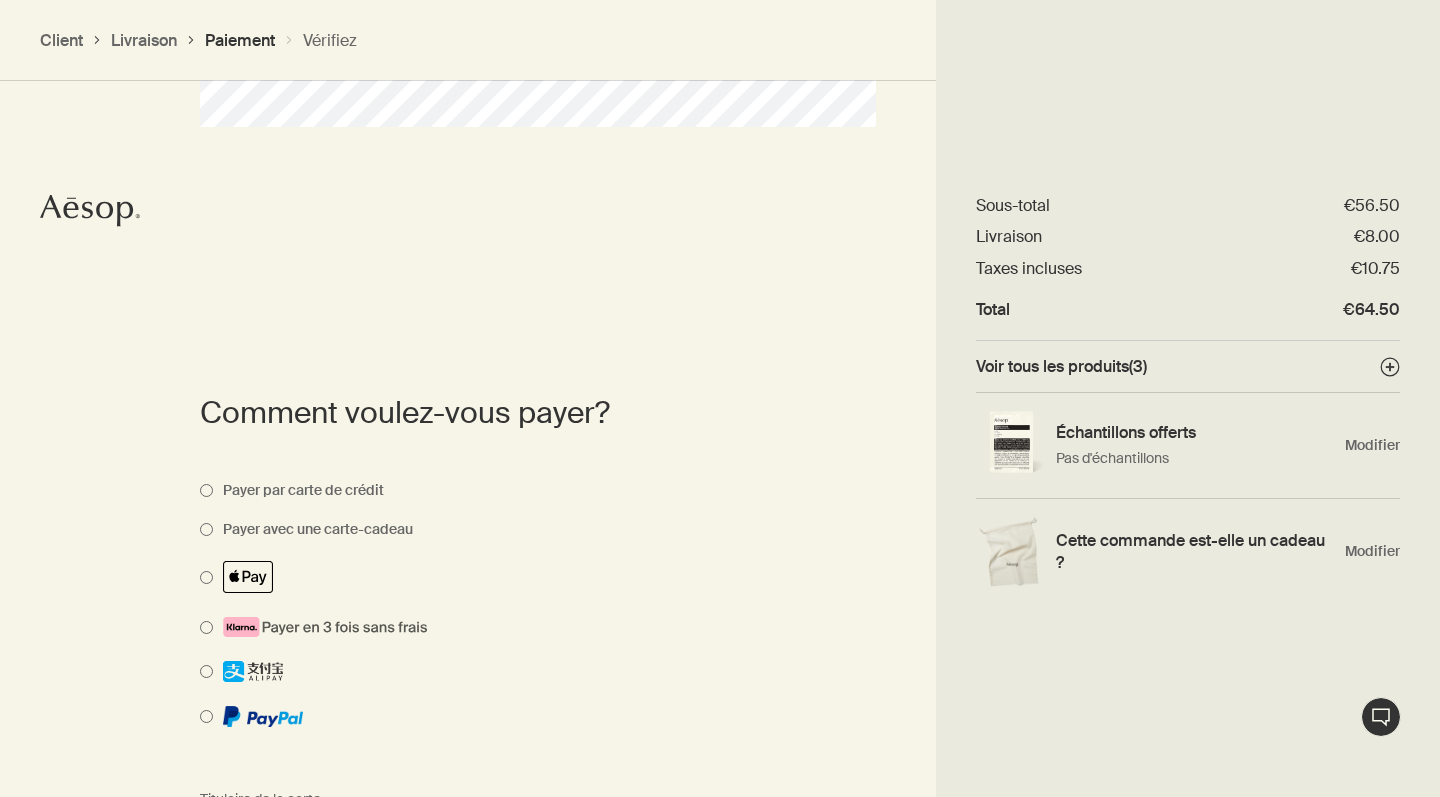 scroll, scrollTop: 804, scrollLeft: 0, axis: vertical 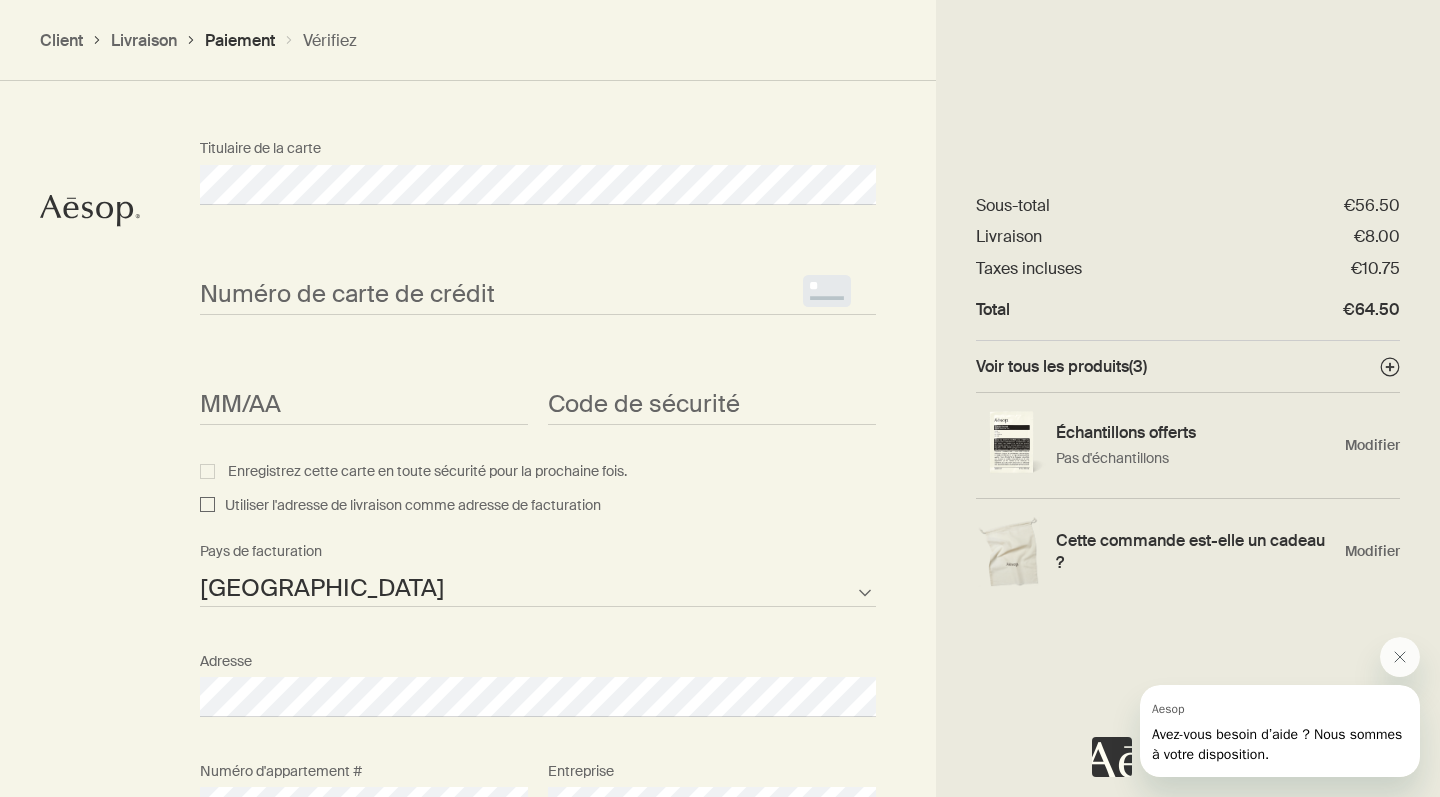 click on "MM/AA <p>Your browser does not support iframes.</p>" at bounding box center [364, 387] 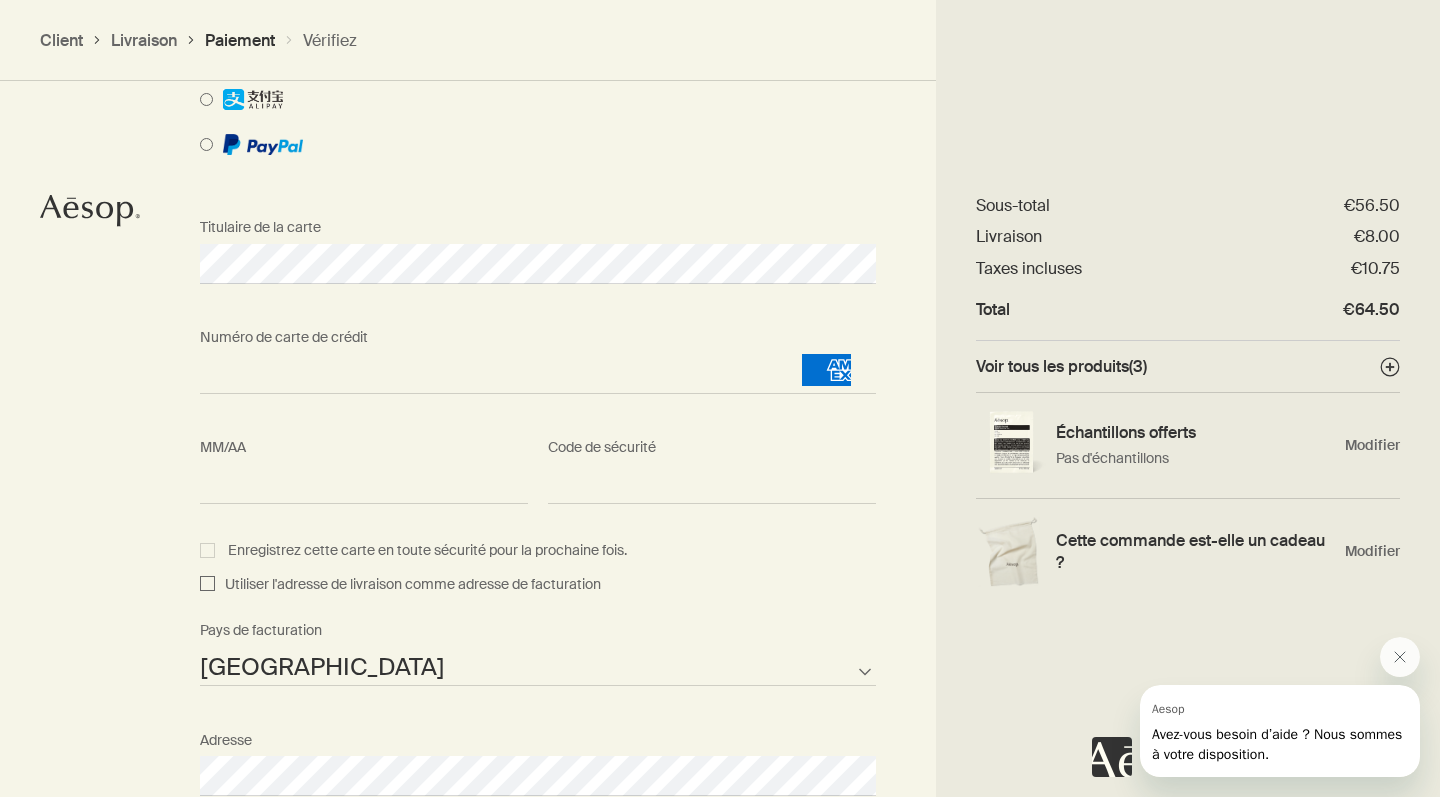 scroll, scrollTop: 1379, scrollLeft: 0, axis: vertical 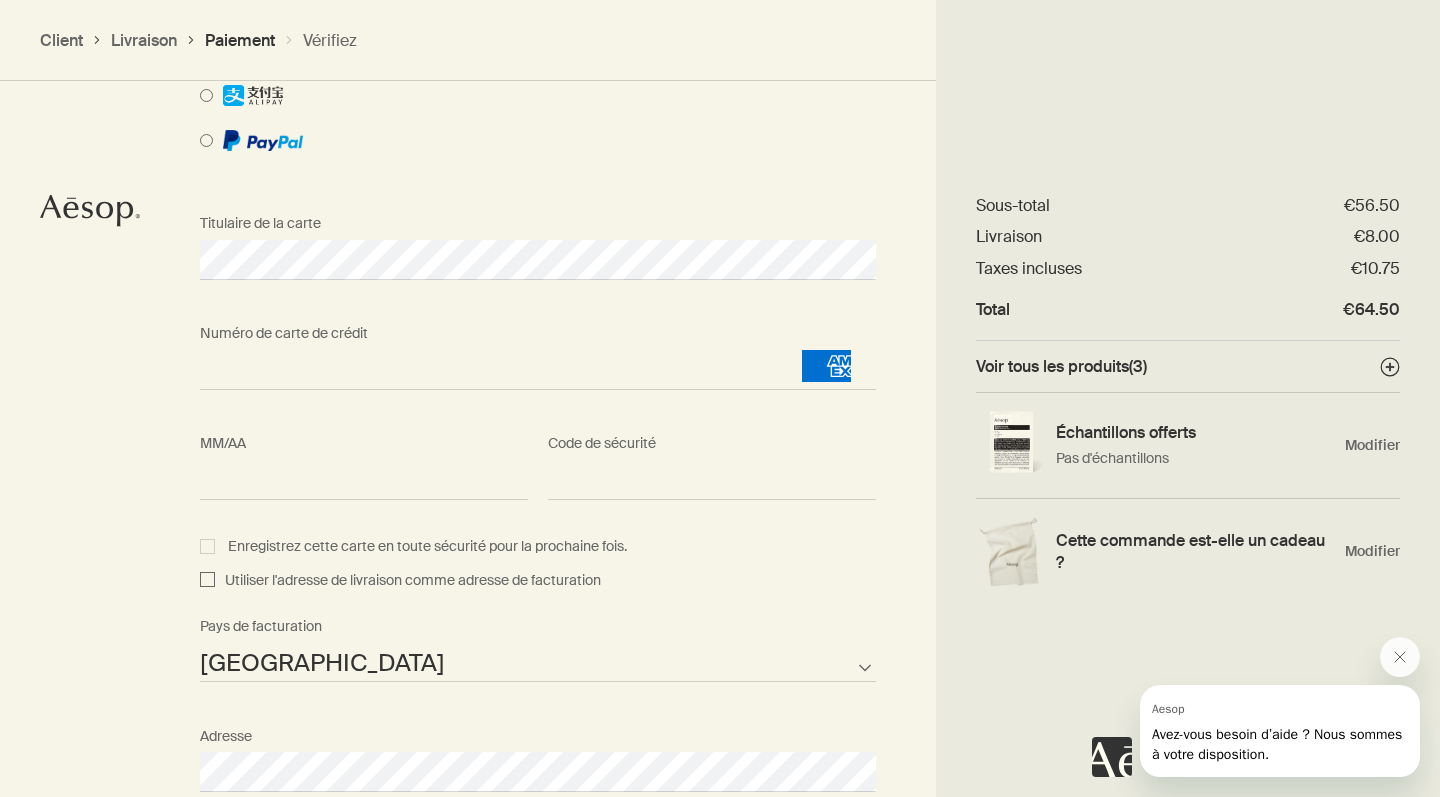 click on "Comment voulez-vous payer? Payer par carte de crédit Payer avec une carte-cadeau Titulaire de la carte Numéro de carte de crédit <p>Your browser does not support iframes.</p> MM/AA <p>Your browser does not support iframes.</p> Code de sécurité <p>Your browser does not support iframes.</p> Enregistrez cette carte en toute sécurité pour la prochaine fois. Utiliser l'adresse de livraison comme adresse de facturation Afghanistan Albanie Algérie Samoa américaine Andorra Angola Anguilla Antarctique Antigua-et-Barbuda Argentine Arménie Aruba Australie Autriche Azerbaïdjan Bahamas Bahreïn Bangladesh Barbade Bélarus Belgique Belize Bénin Bermudes Bhoutan Bolivie Bosnie-Herzégovine Botswana Brésil Territoire britannique de l'océan Indien Îles Vierges britanniques Brunei Darussalam Bulgarie Burkina Faso Burundi Cambodge Cameroun Canada Cap-Vert Îles Caïmans République centrafricaine Tchad Chili Chine Île Christmas Îles Cocos Colombie Comores Îles Cook Costa Rica Croatie Cuba Curaçao Chypre Fidji" at bounding box center (720, 582) 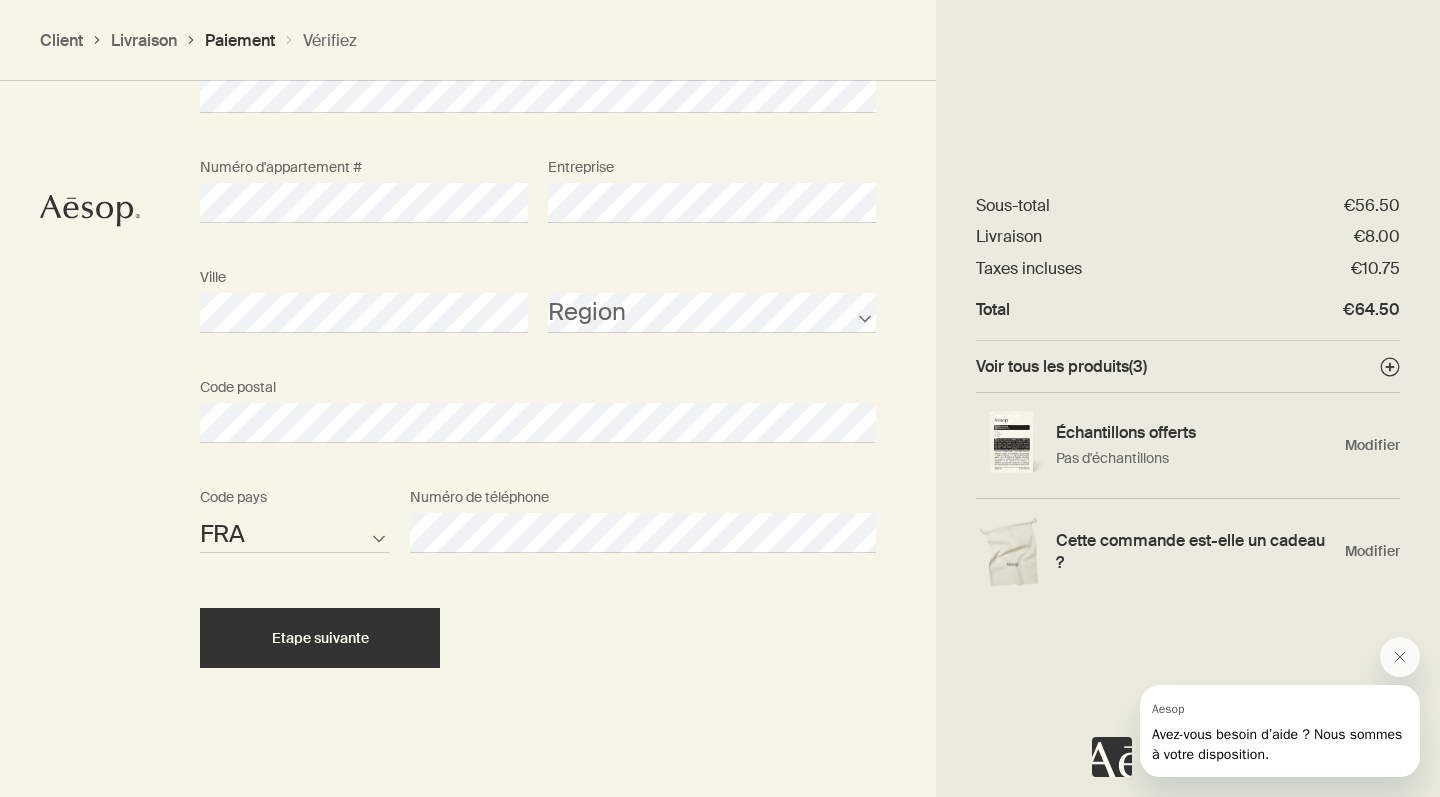 scroll, scrollTop: 2057, scrollLeft: 0, axis: vertical 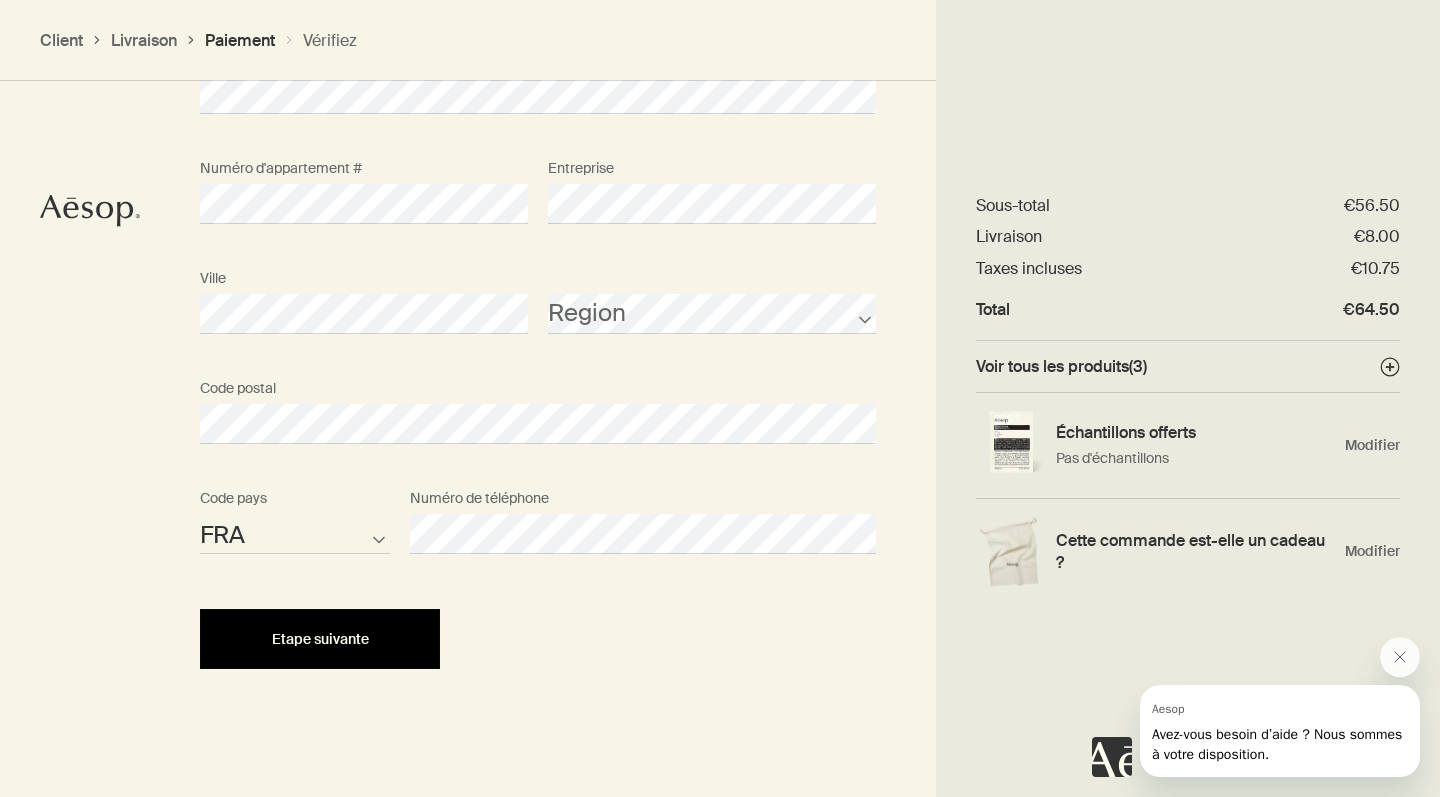 click on "Etape suivante" at bounding box center [320, 639] 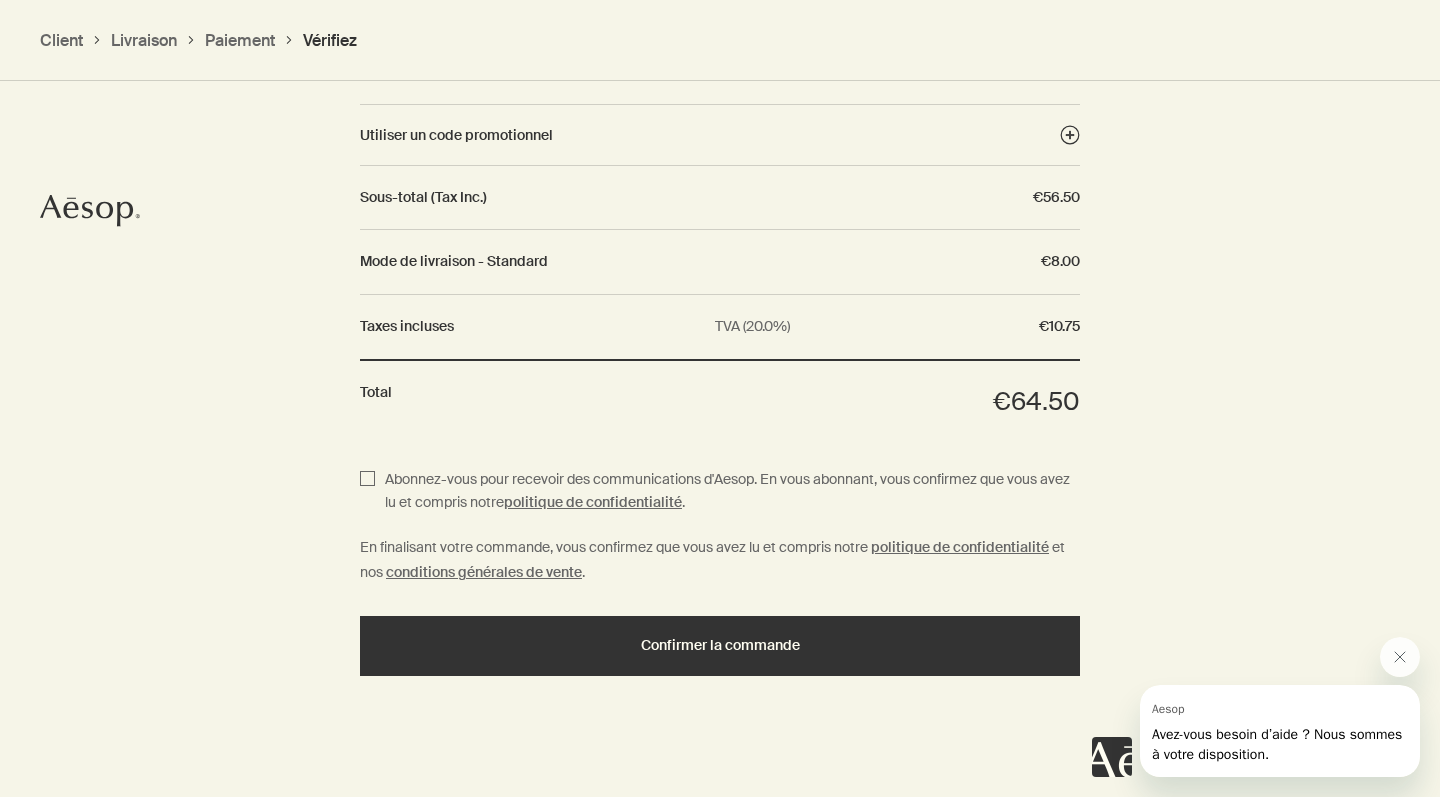 scroll, scrollTop: 2000, scrollLeft: 0, axis: vertical 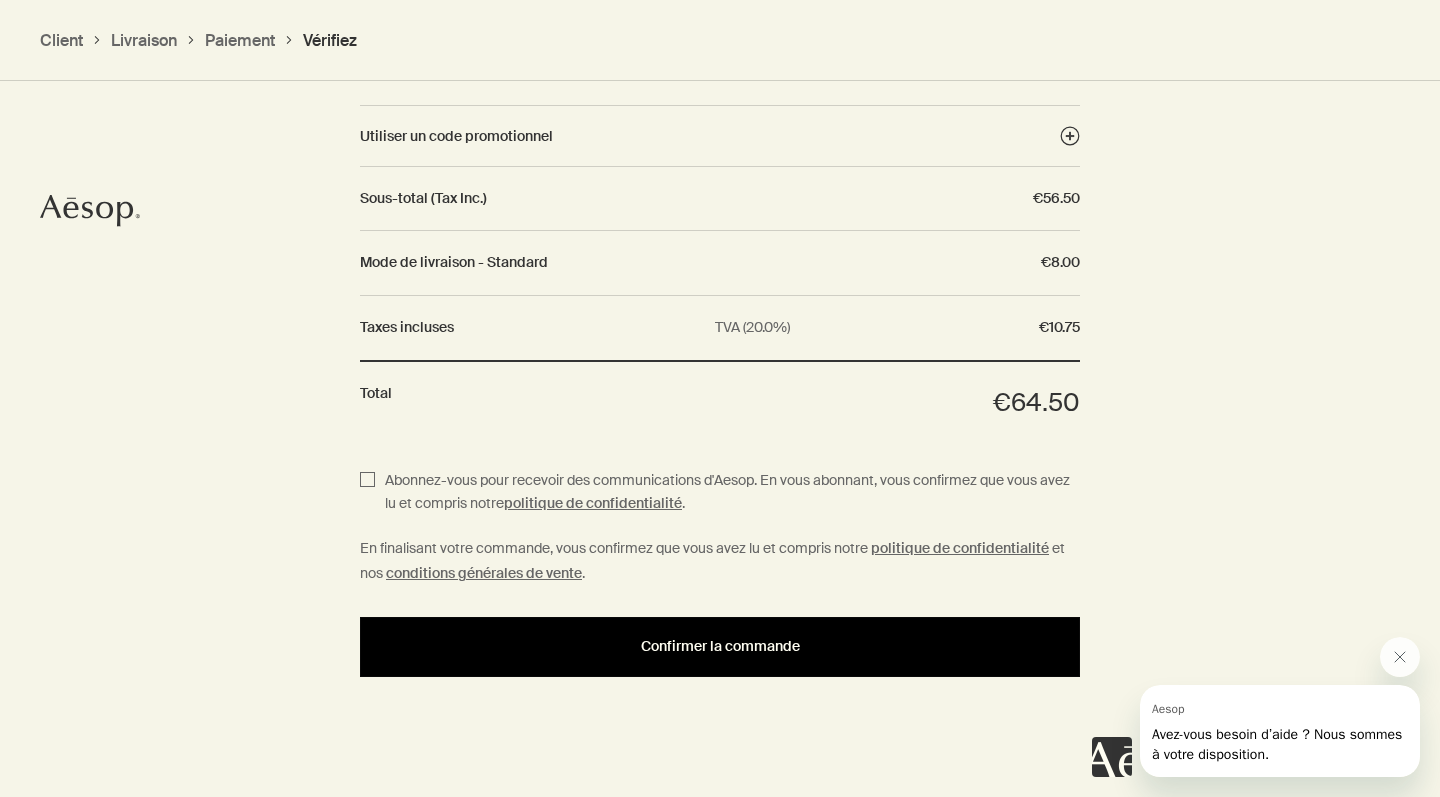click on "Confirmer la commande" at bounding box center (720, 647) 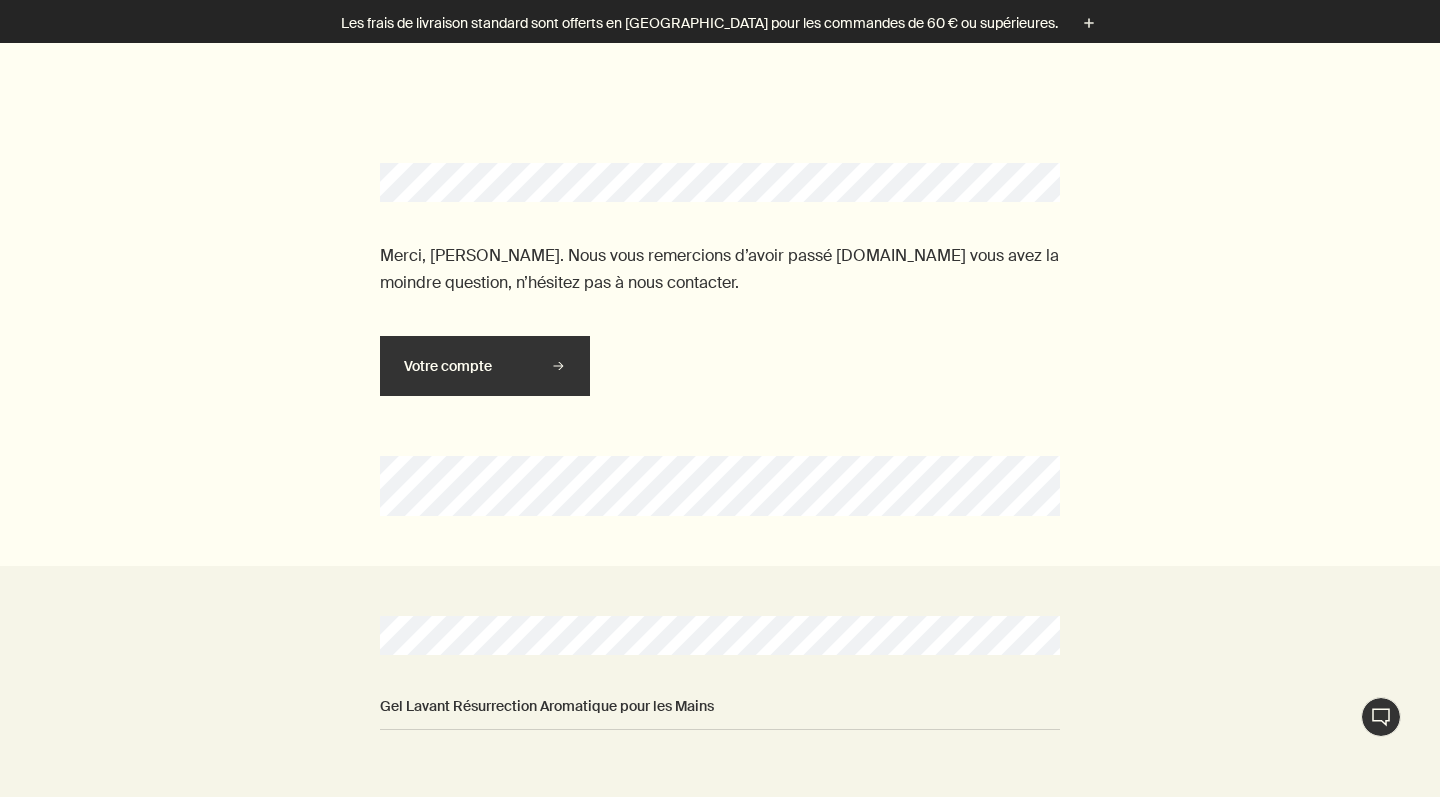 scroll, scrollTop: 0, scrollLeft: 0, axis: both 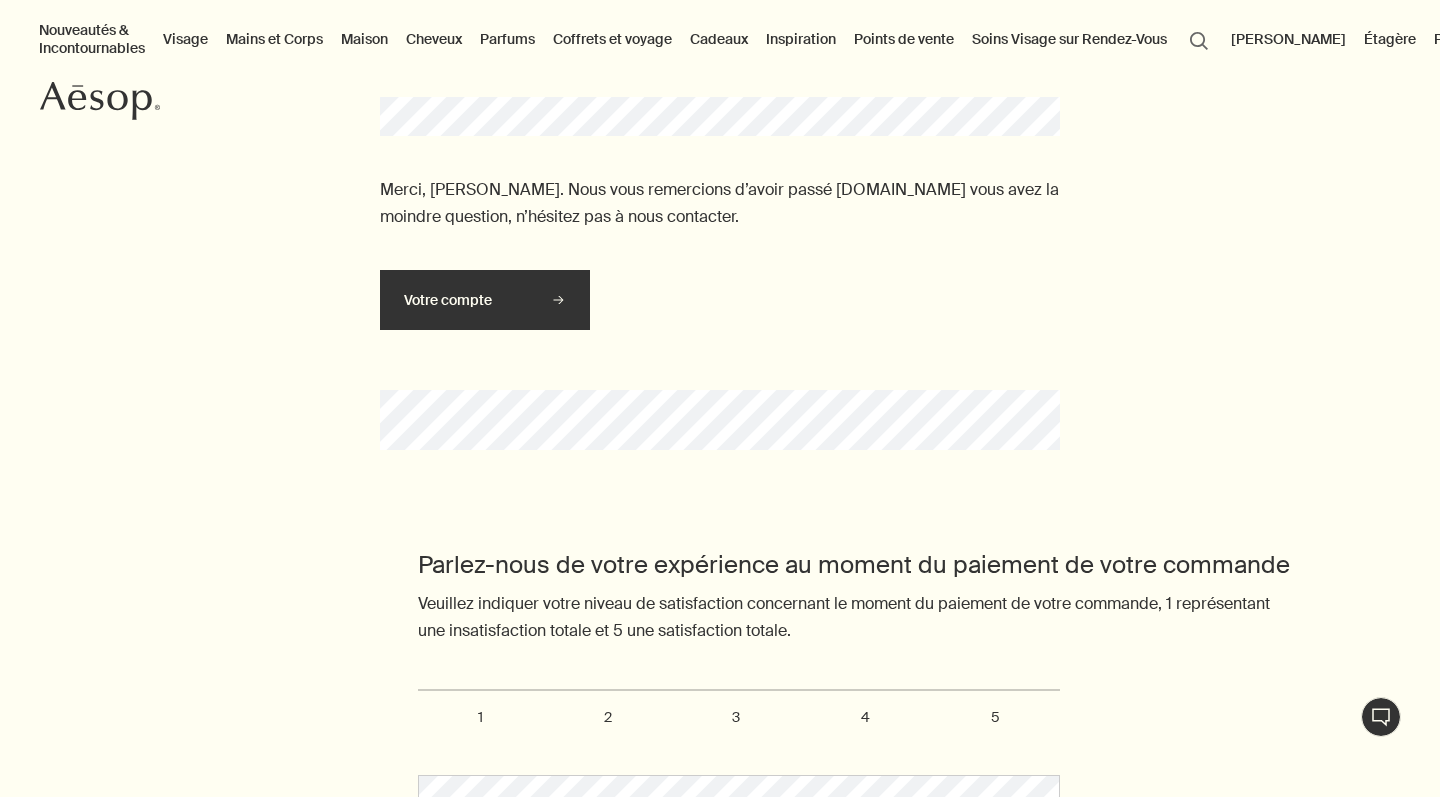 click on "[PERSON_NAME]" at bounding box center (1288, 39) 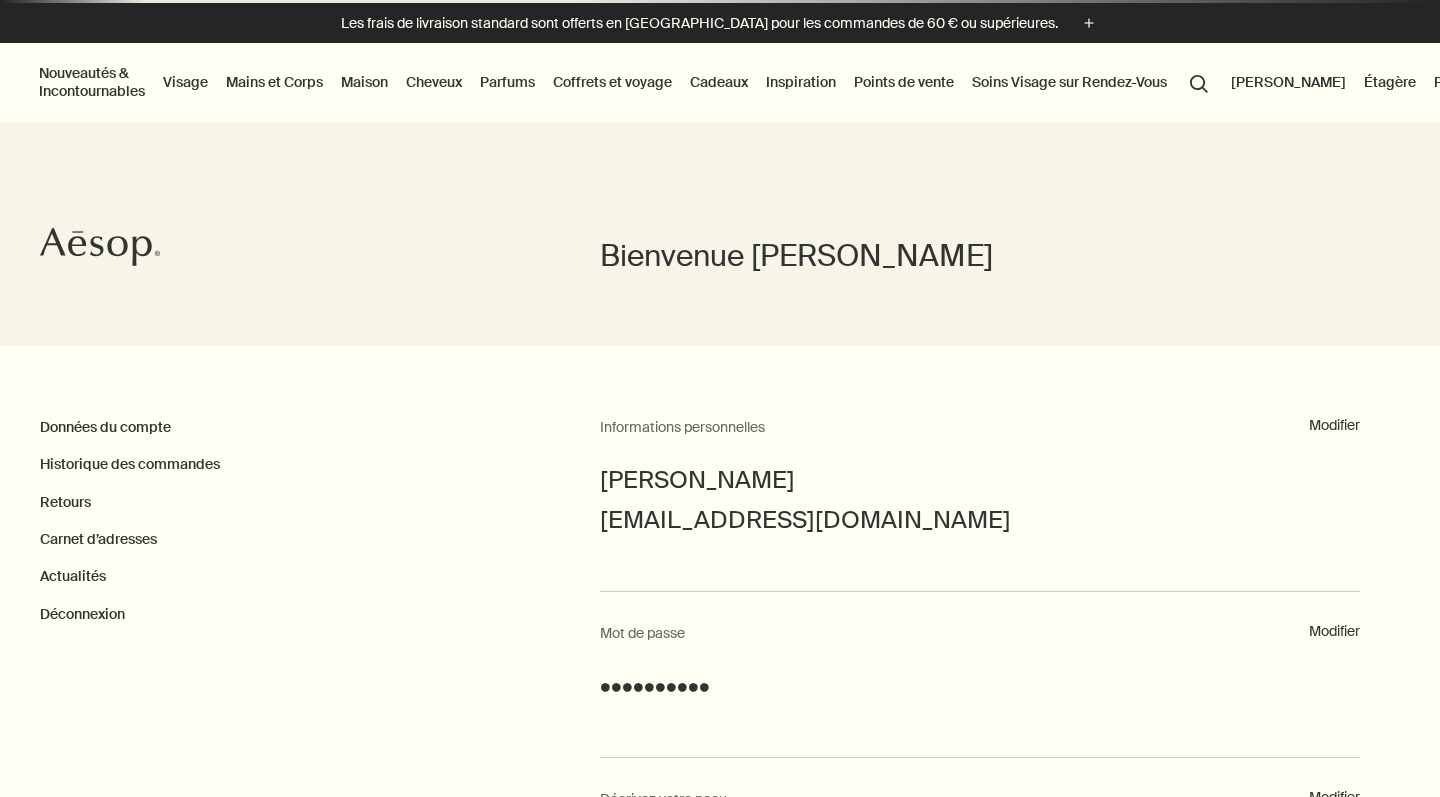 scroll, scrollTop: 184, scrollLeft: 0, axis: vertical 